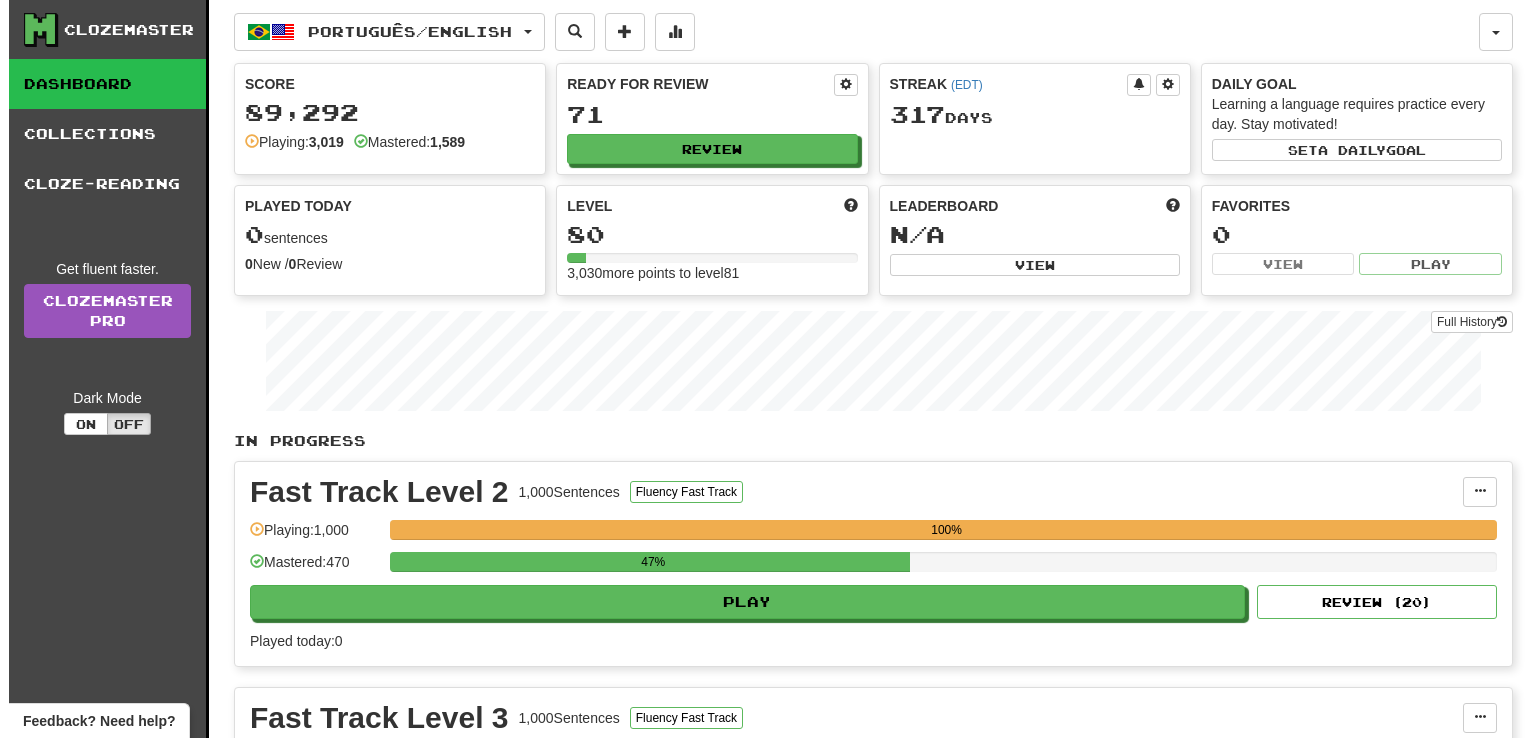 scroll, scrollTop: 0, scrollLeft: 0, axis: both 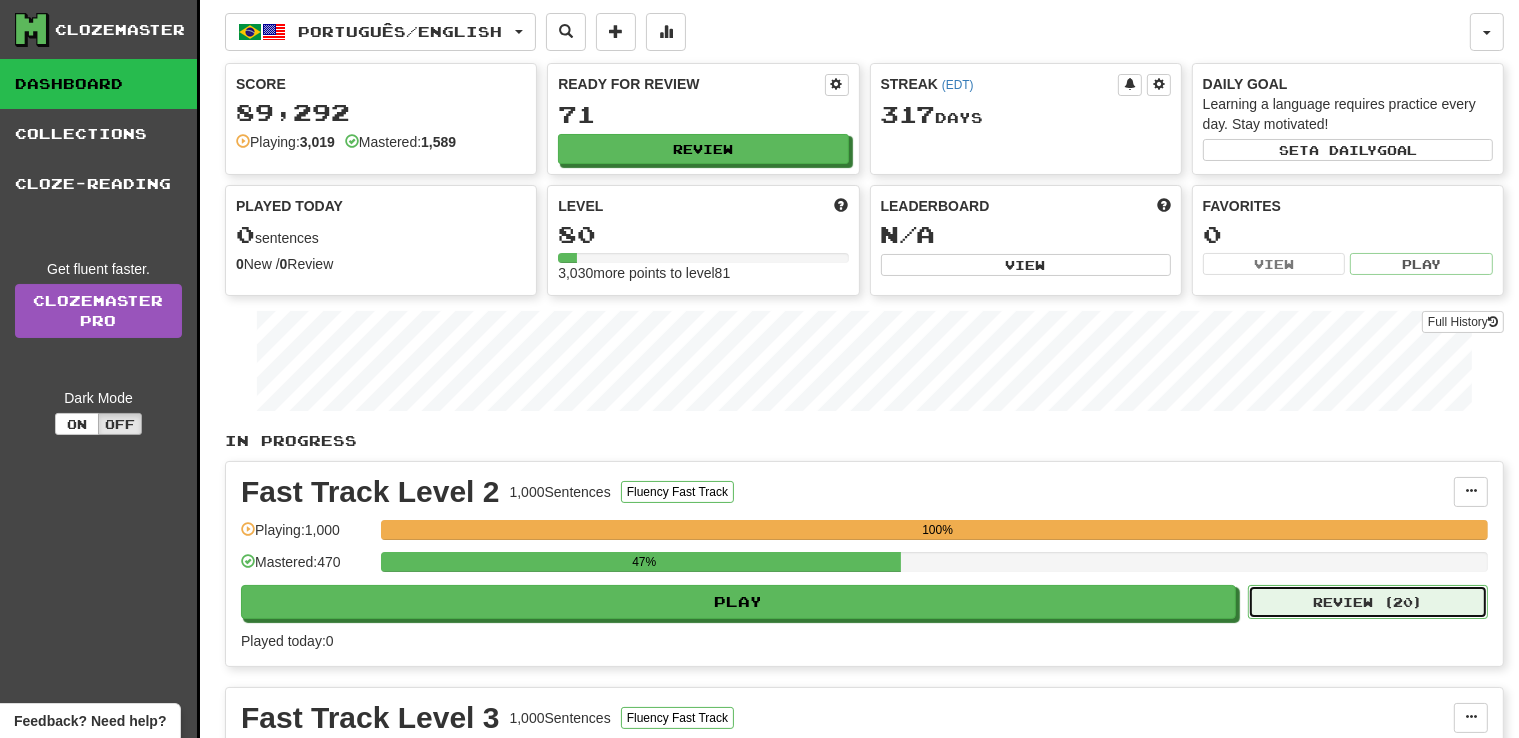 click on "Review ( 20 )" at bounding box center [1368, 602] 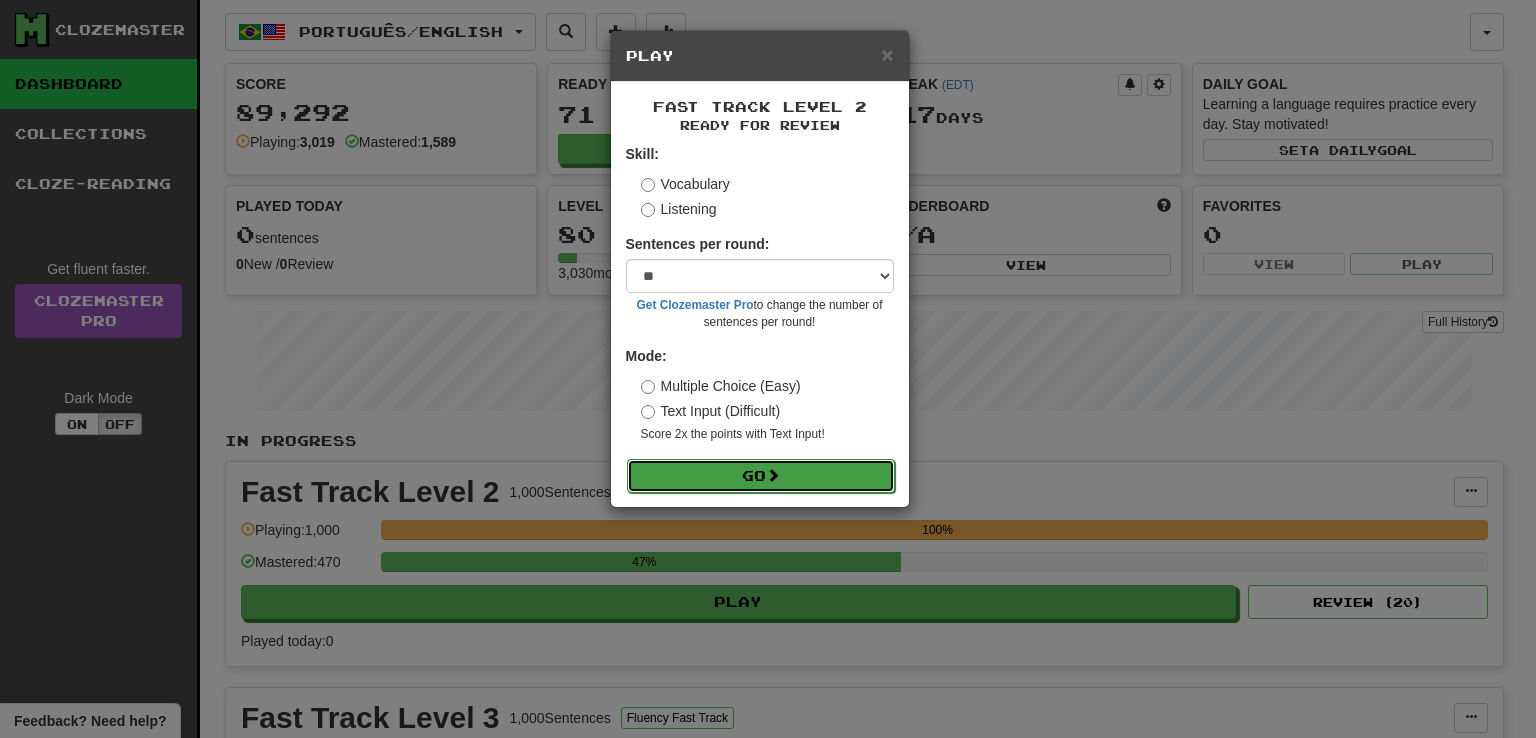 click on "Go" at bounding box center [761, 476] 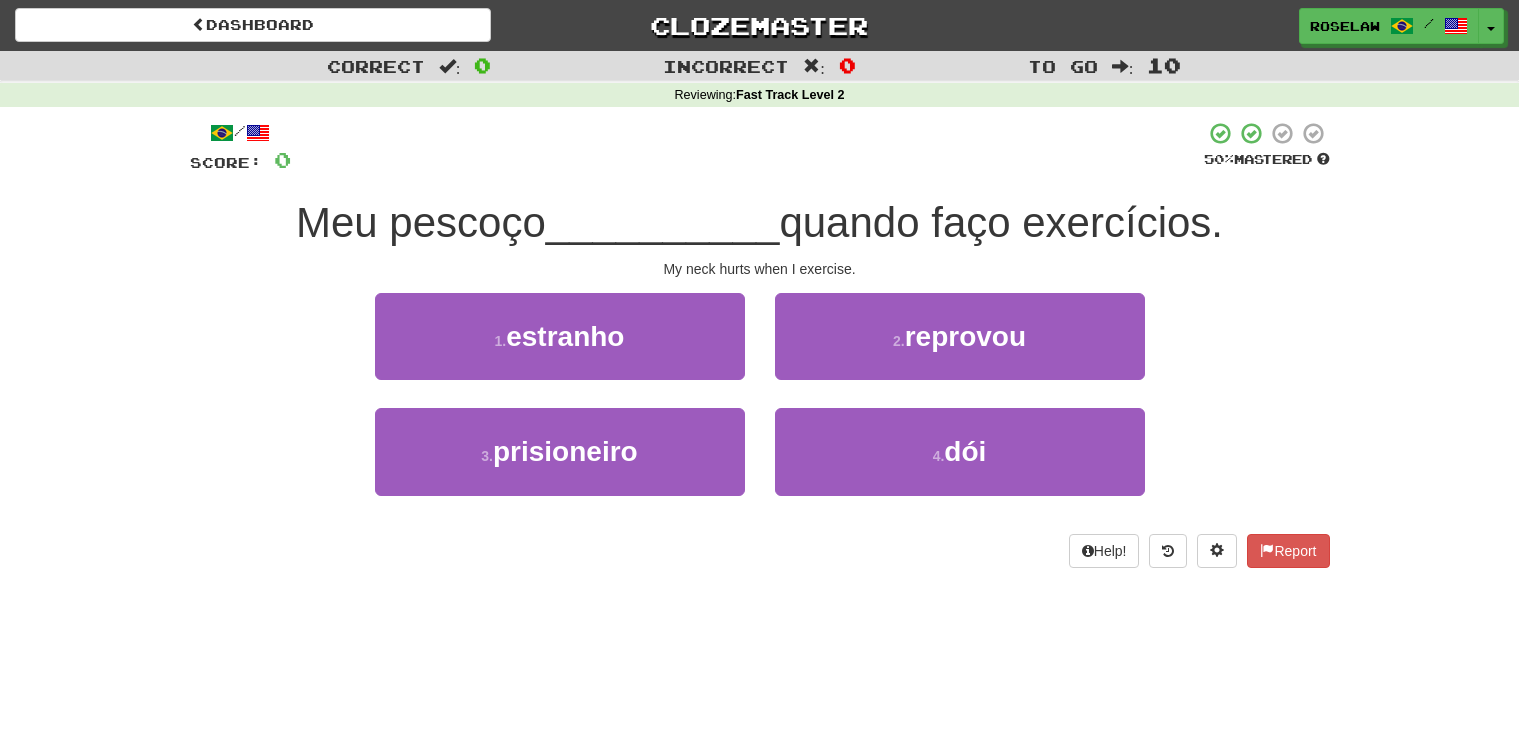 scroll, scrollTop: 0, scrollLeft: 0, axis: both 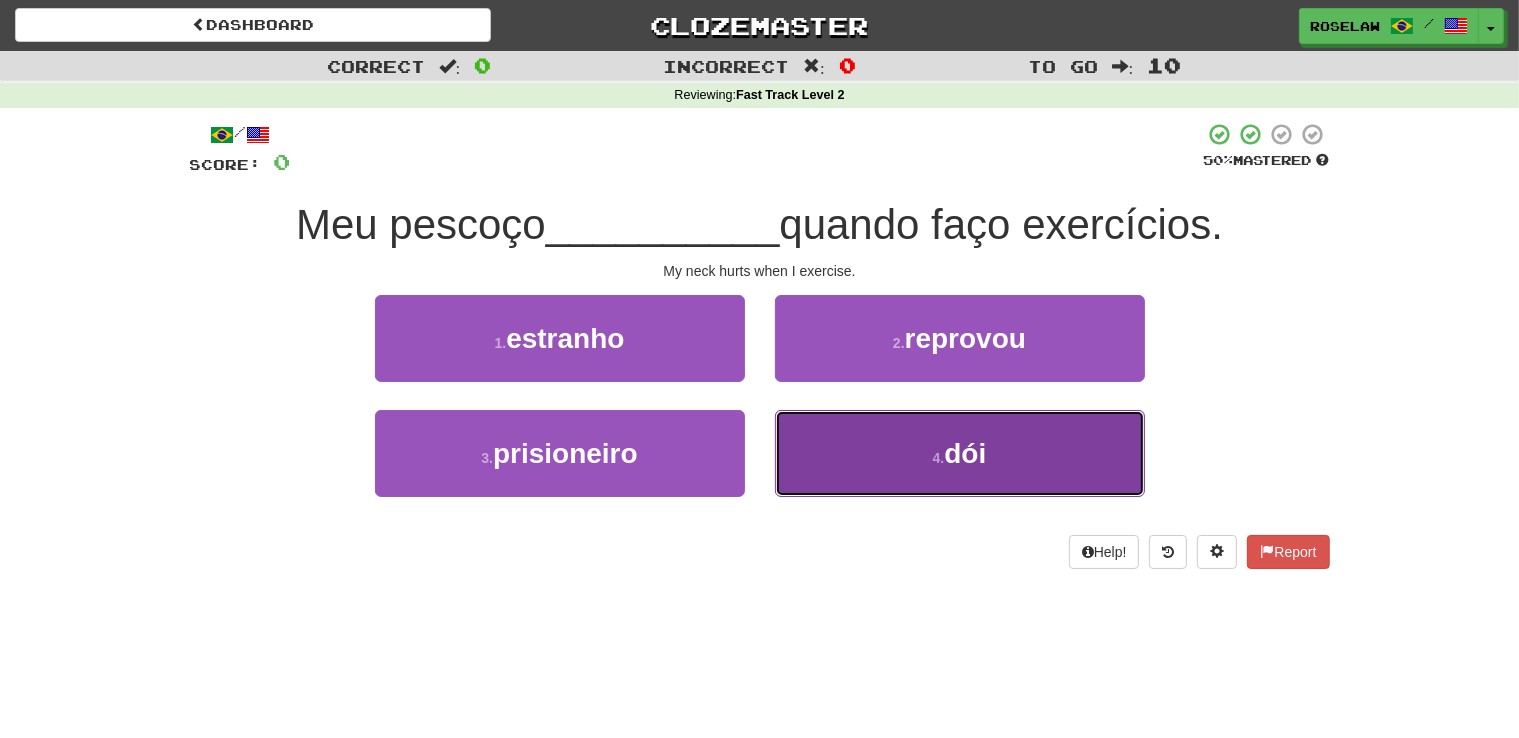 click on "4 .  dói" at bounding box center [960, 453] 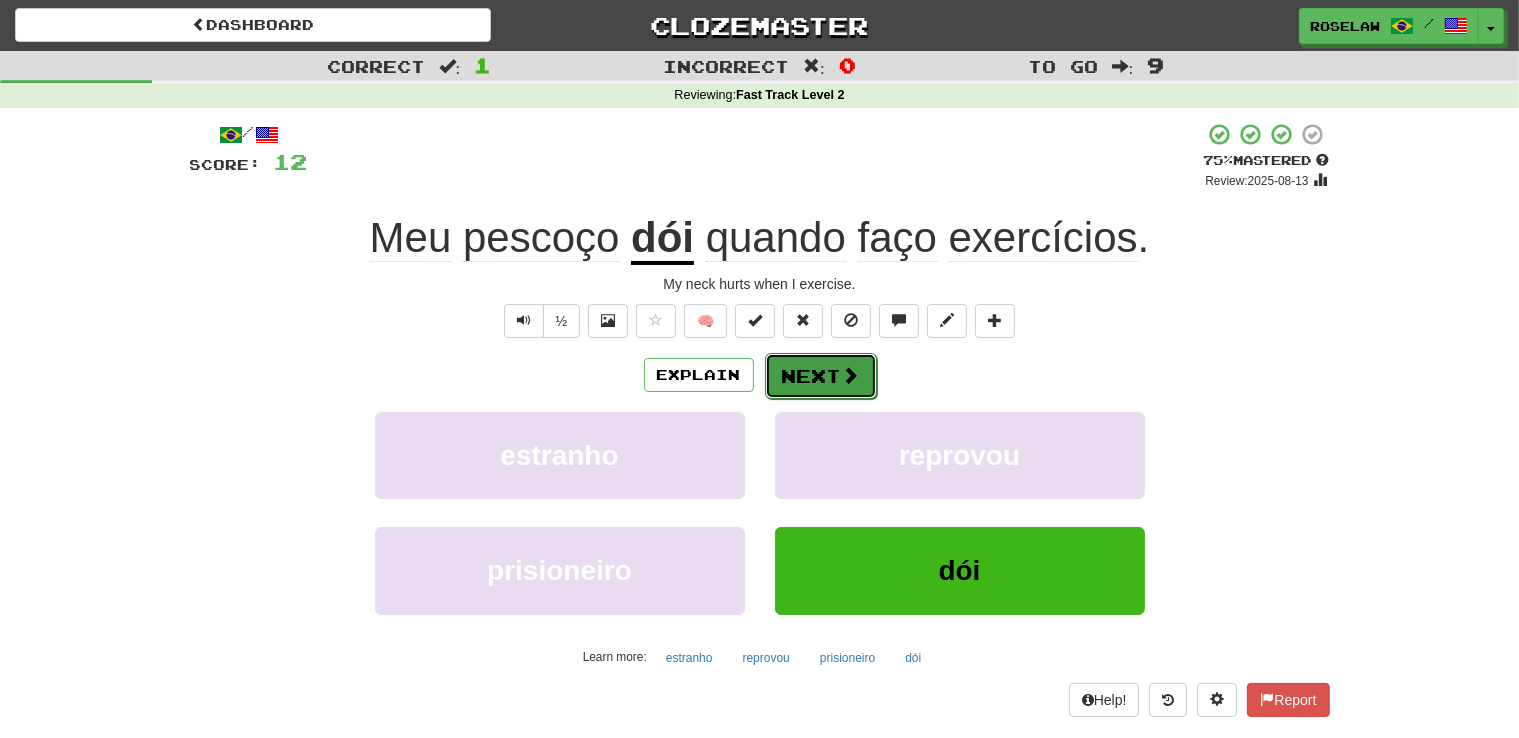 click on "Next" at bounding box center [821, 376] 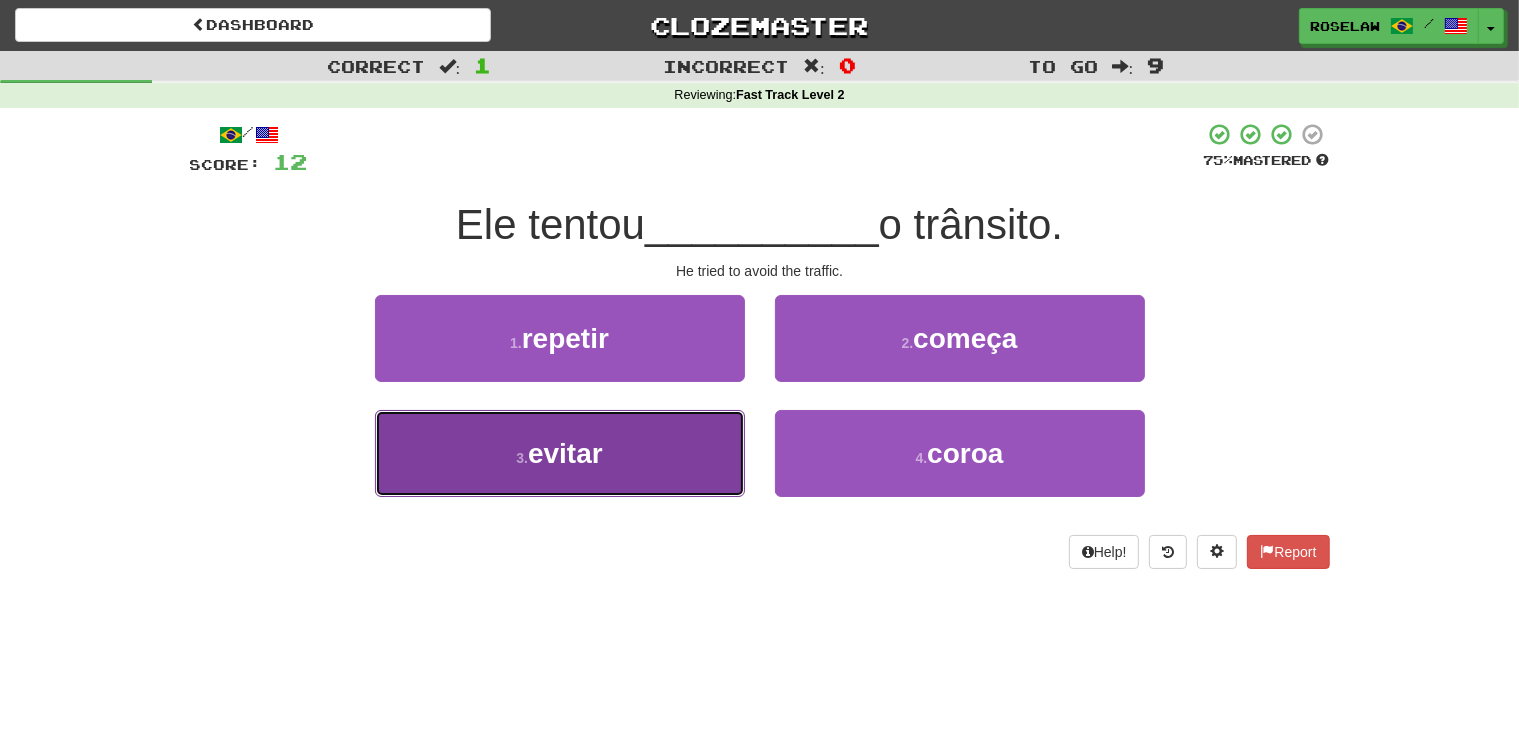 click on "3 .  evitar" at bounding box center [560, 453] 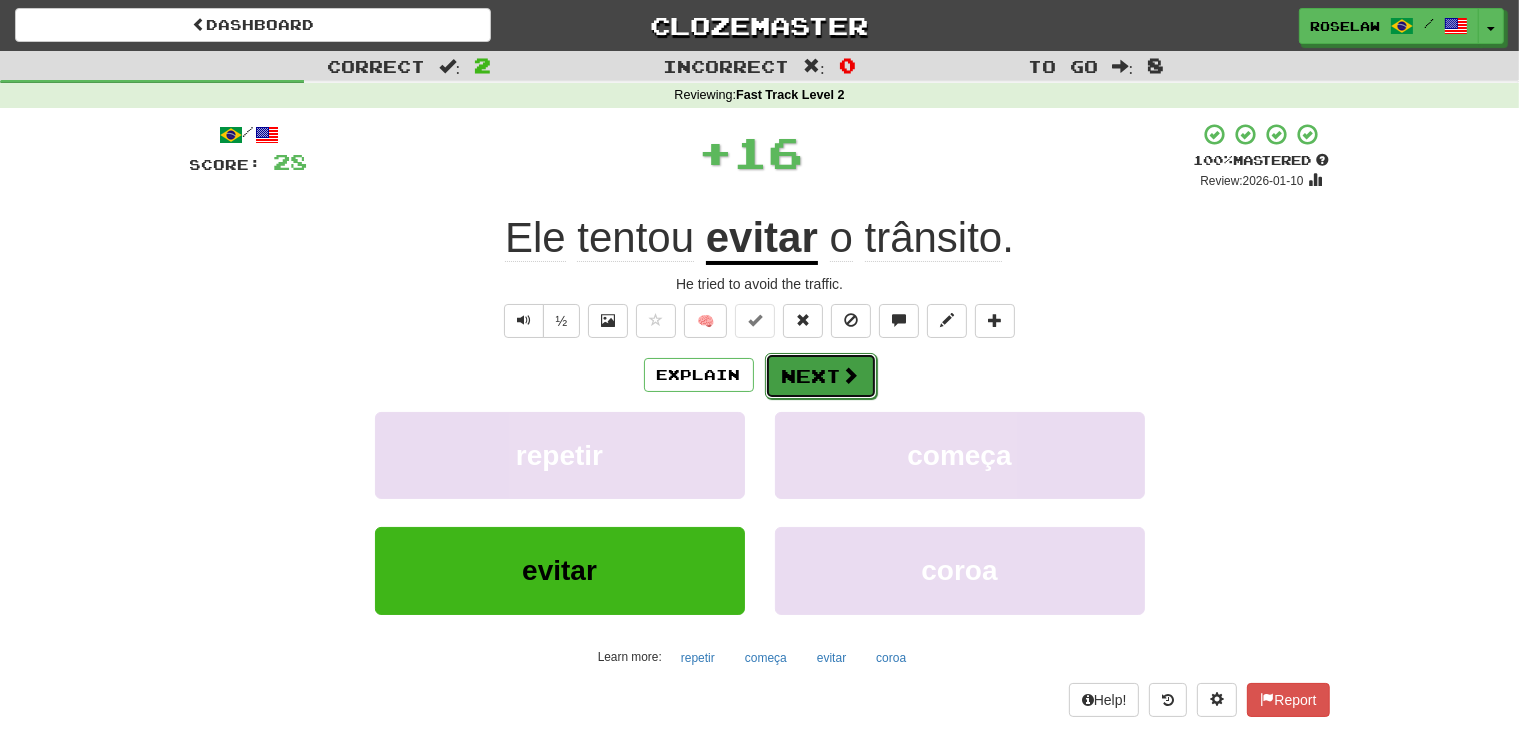 click on "Next" at bounding box center [821, 376] 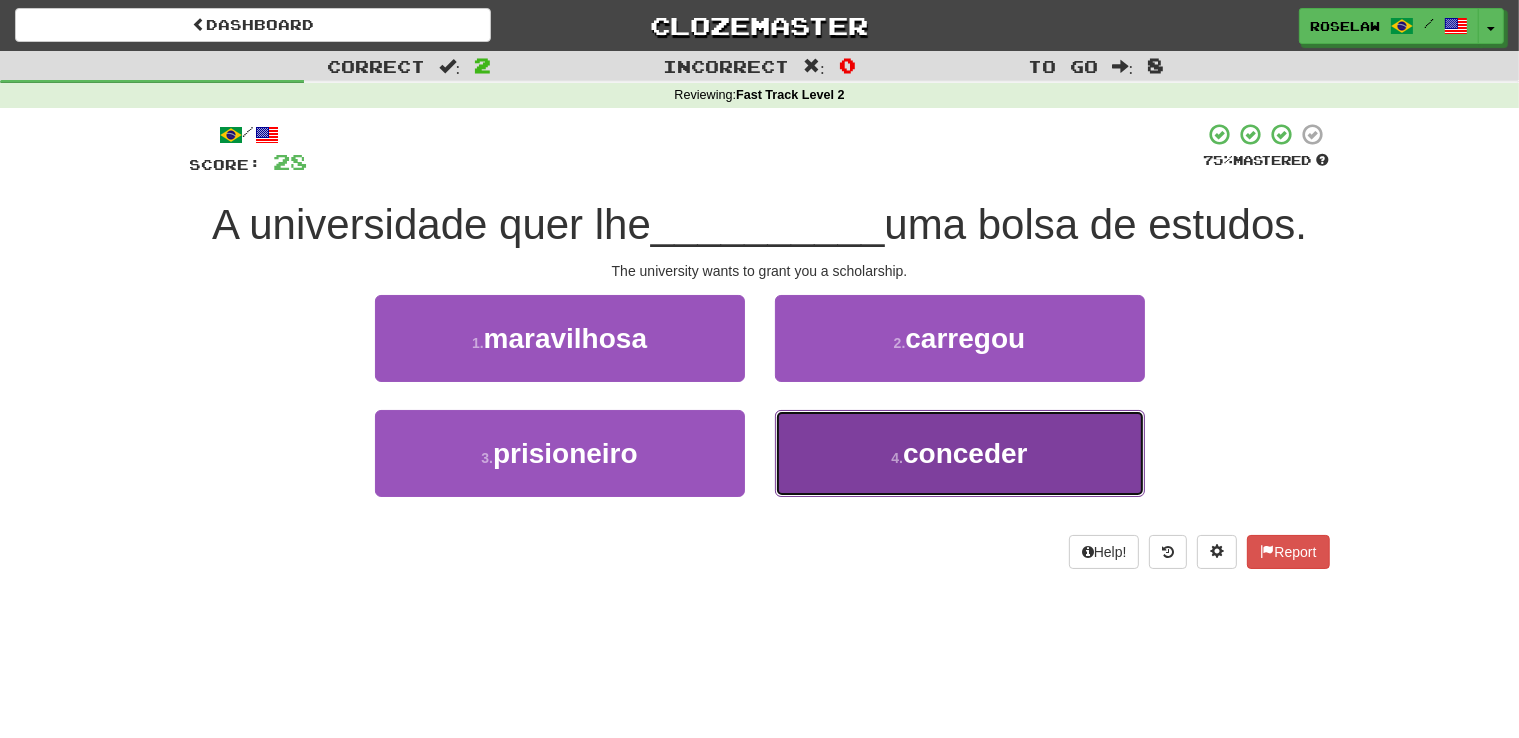 click on "4 .  conceder" at bounding box center (960, 453) 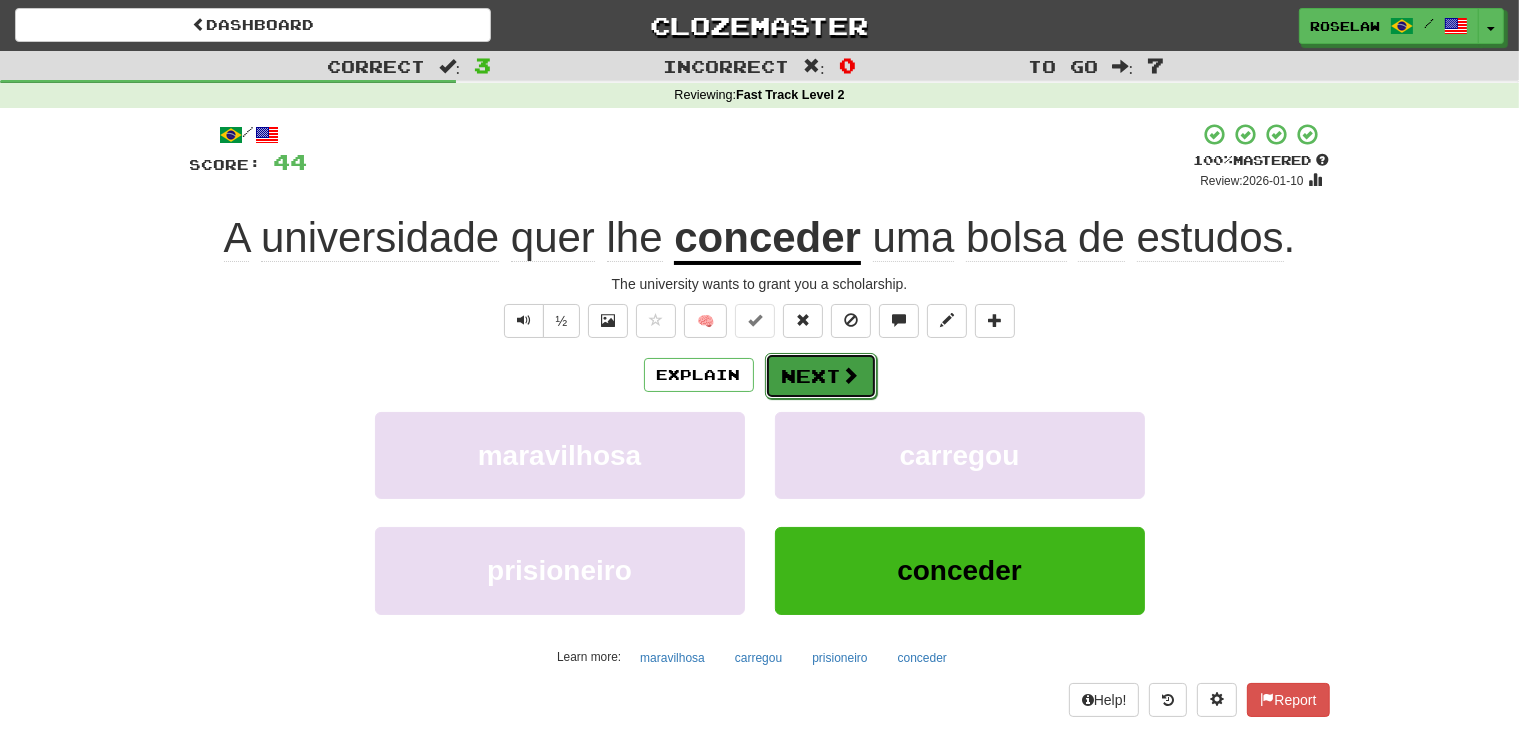 click on "Next" at bounding box center (821, 376) 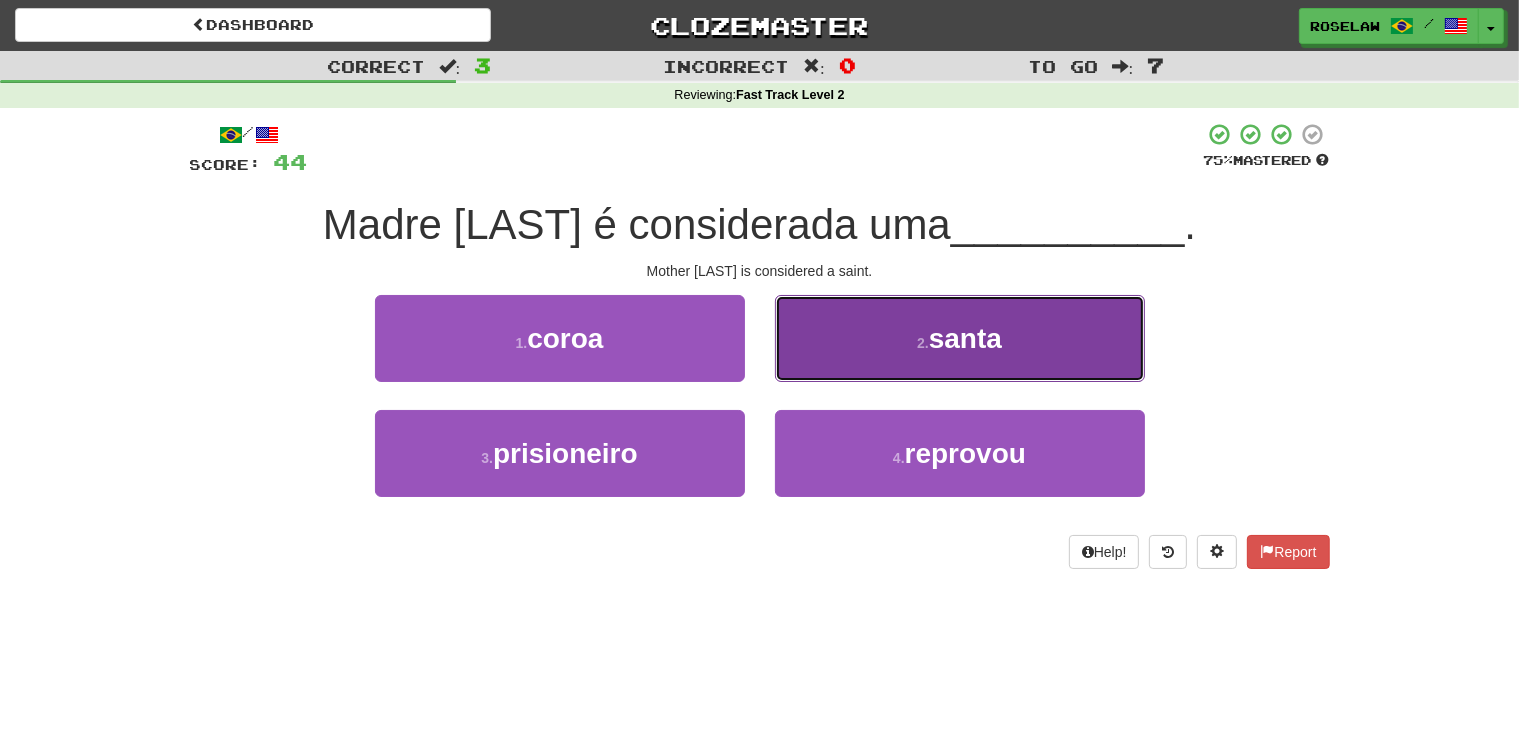 click on "2 .  santa" at bounding box center (960, 338) 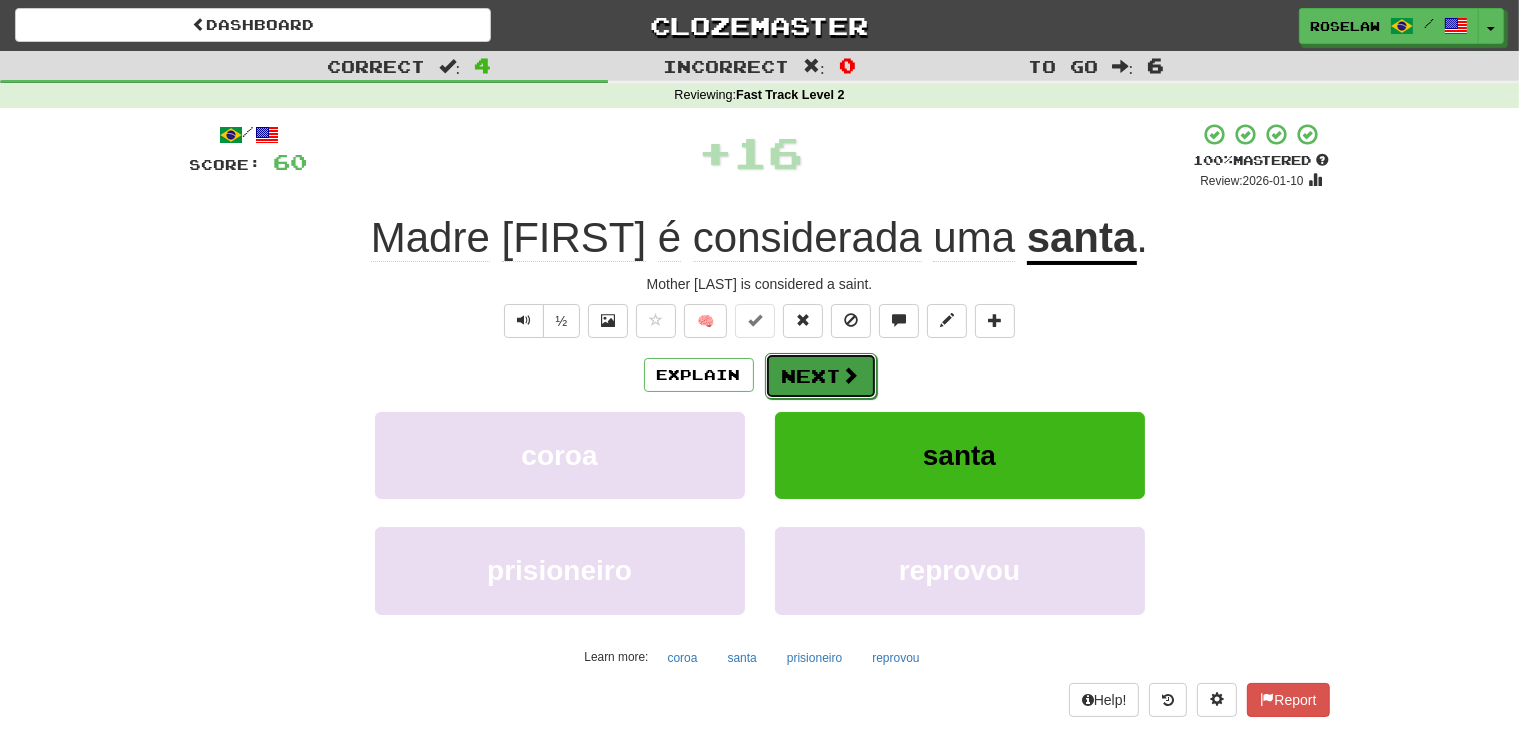 click on "Next" at bounding box center (821, 376) 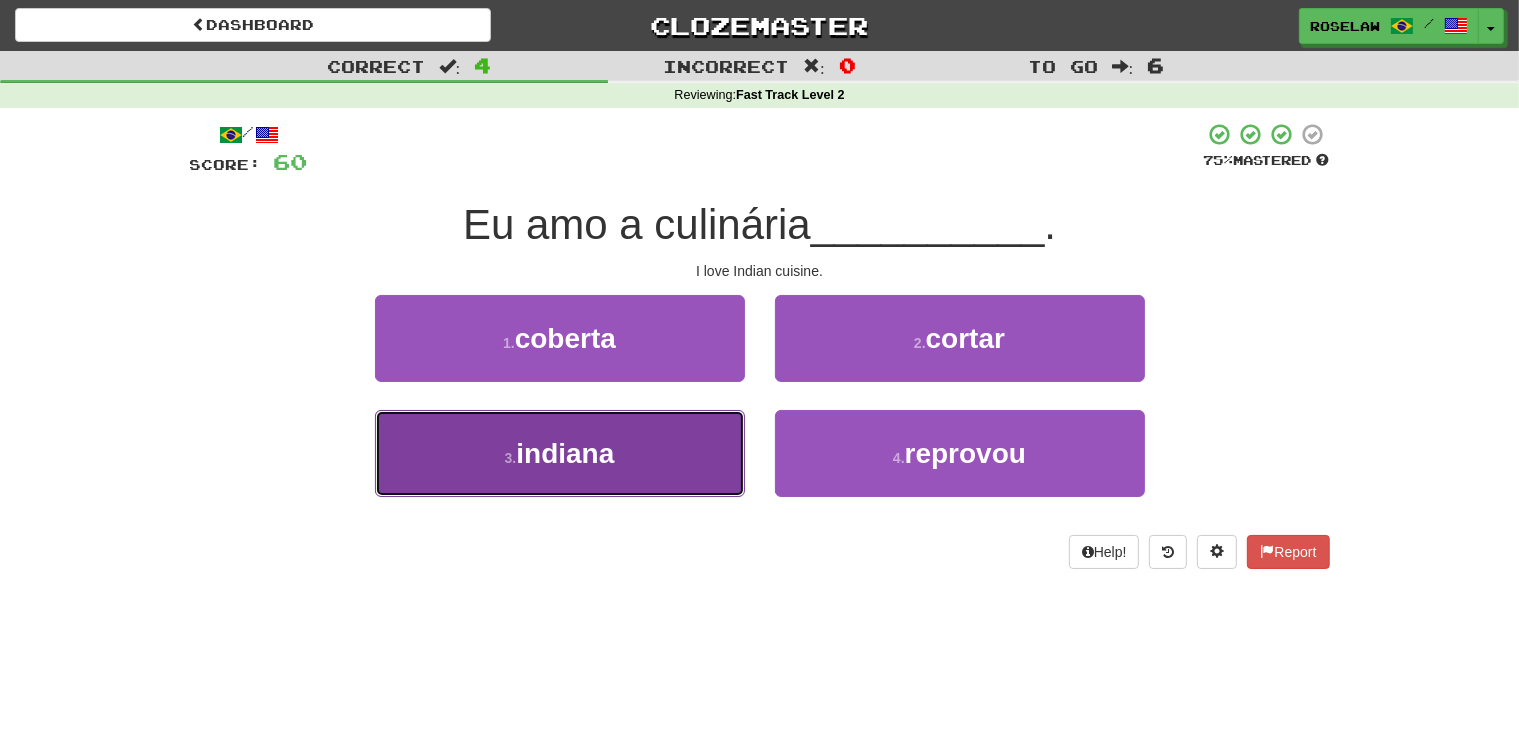 click on "3 .  indiana" at bounding box center (560, 453) 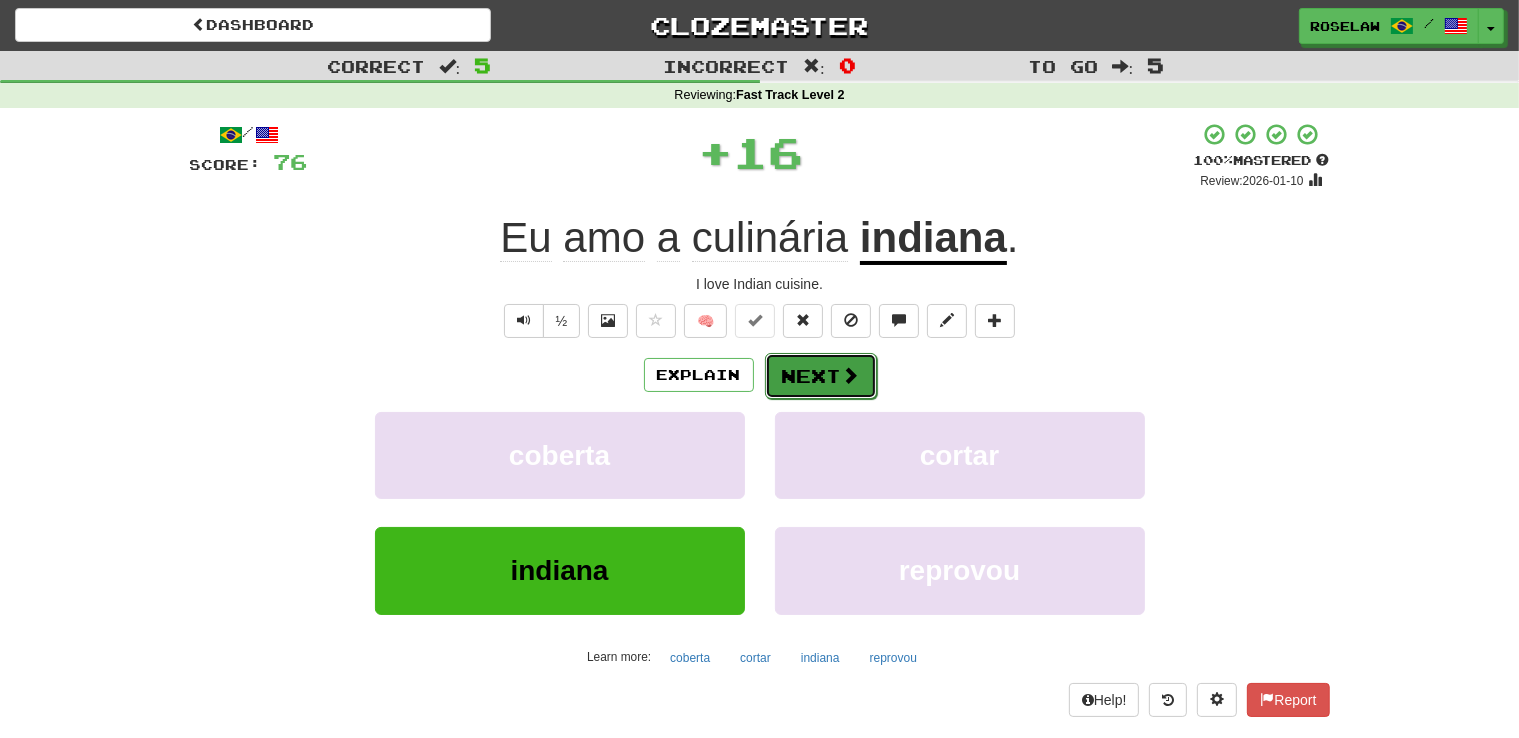 click on "Next" at bounding box center (821, 376) 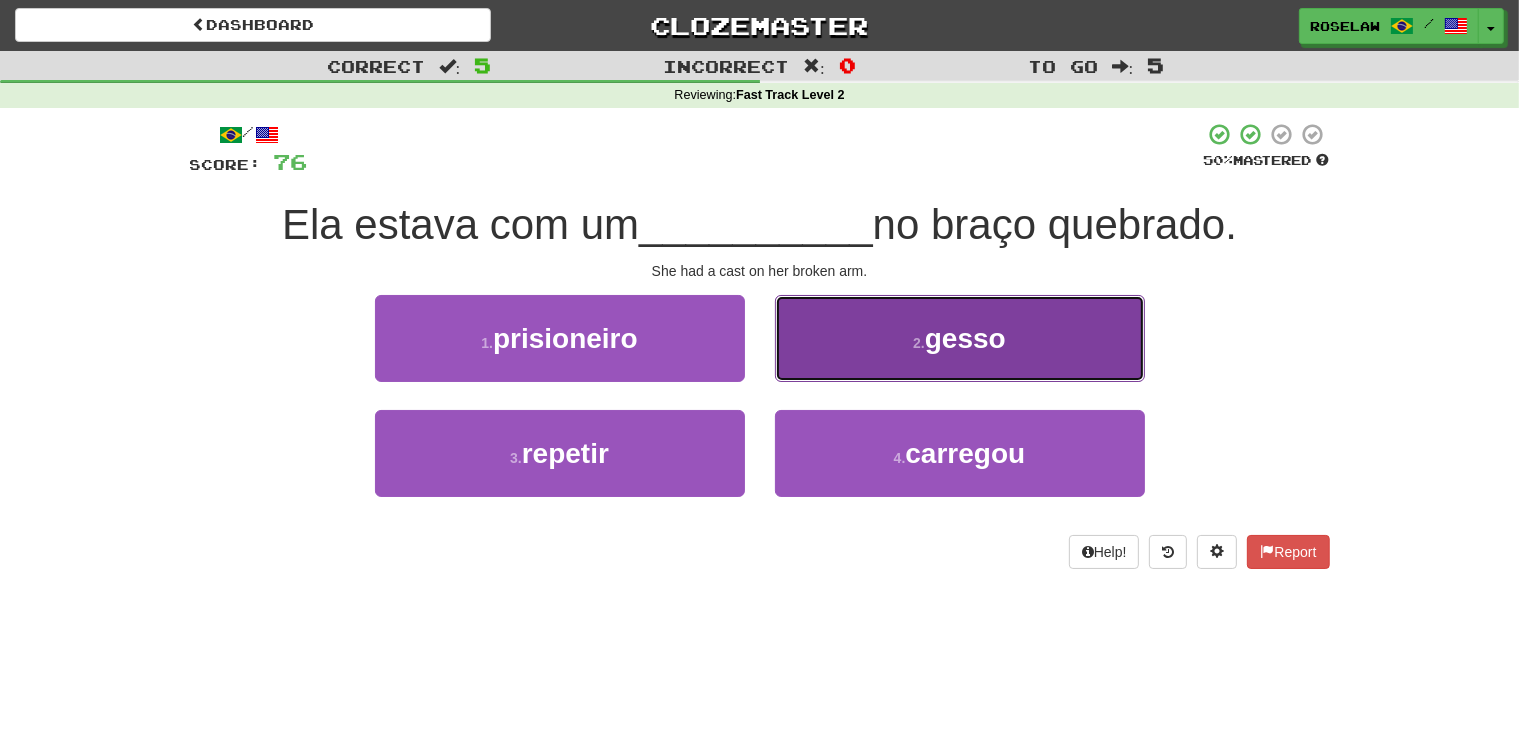 click on "2 .  gesso" at bounding box center [960, 338] 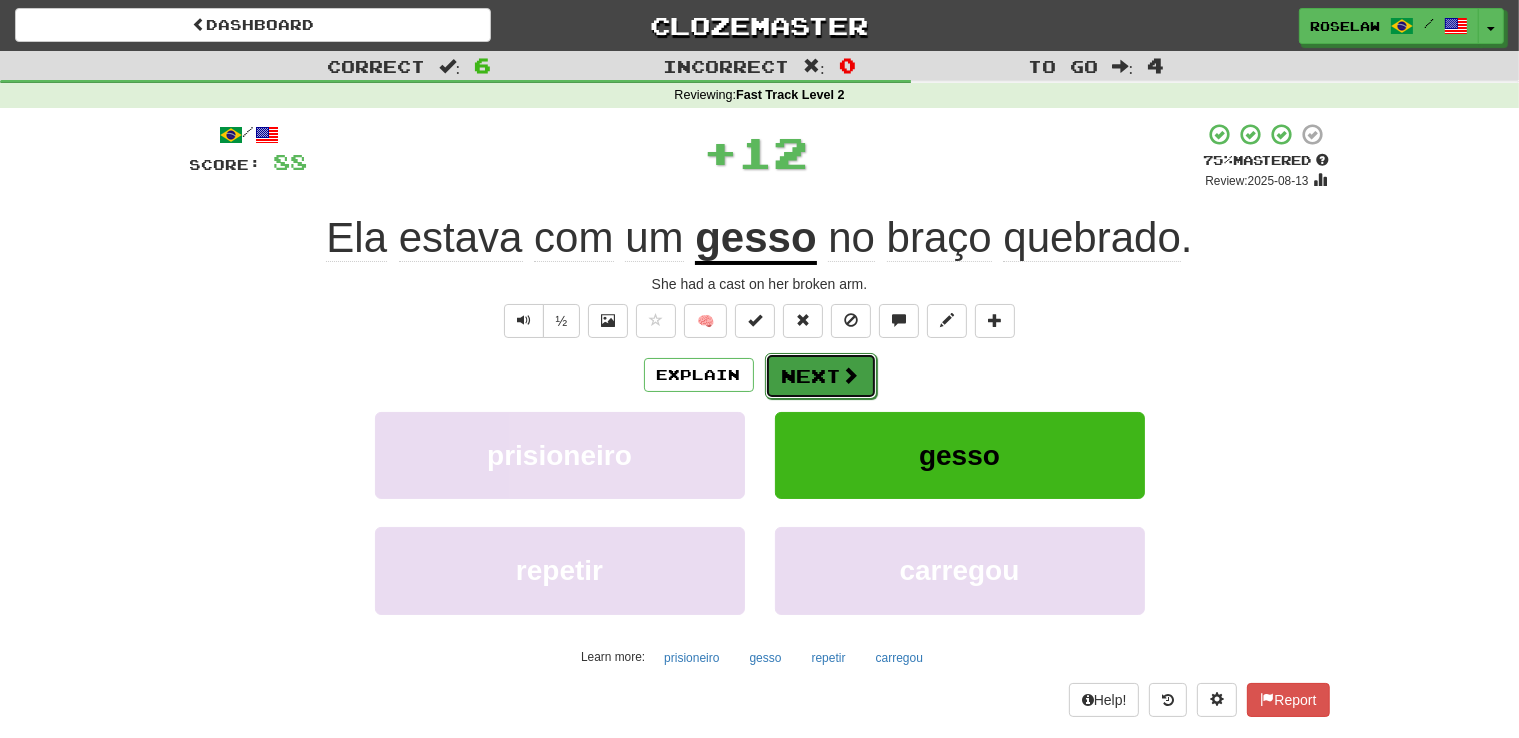 click on "Next" at bounding box center (821, 376) 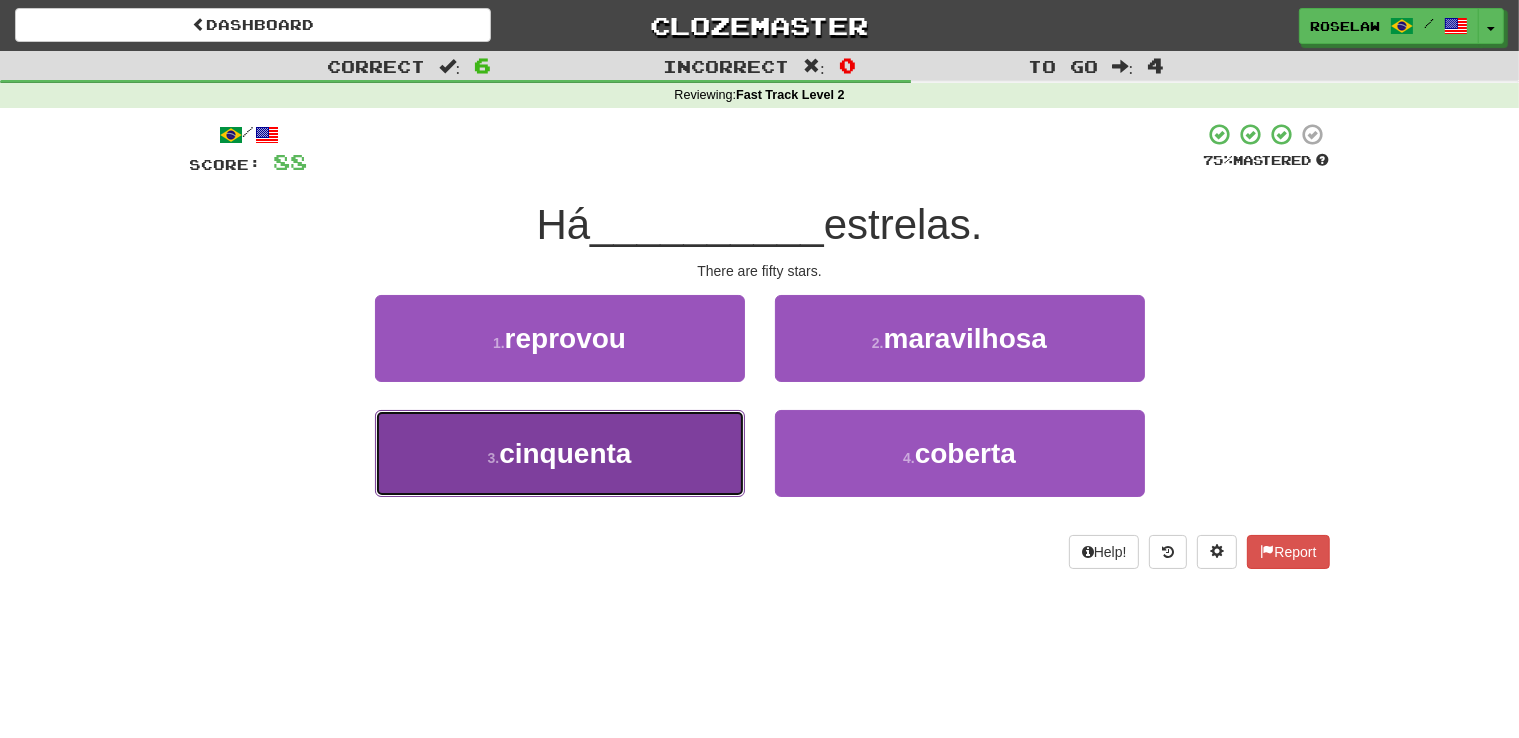 click on "3 .  cinquenta" at bounding box center [560, 453] 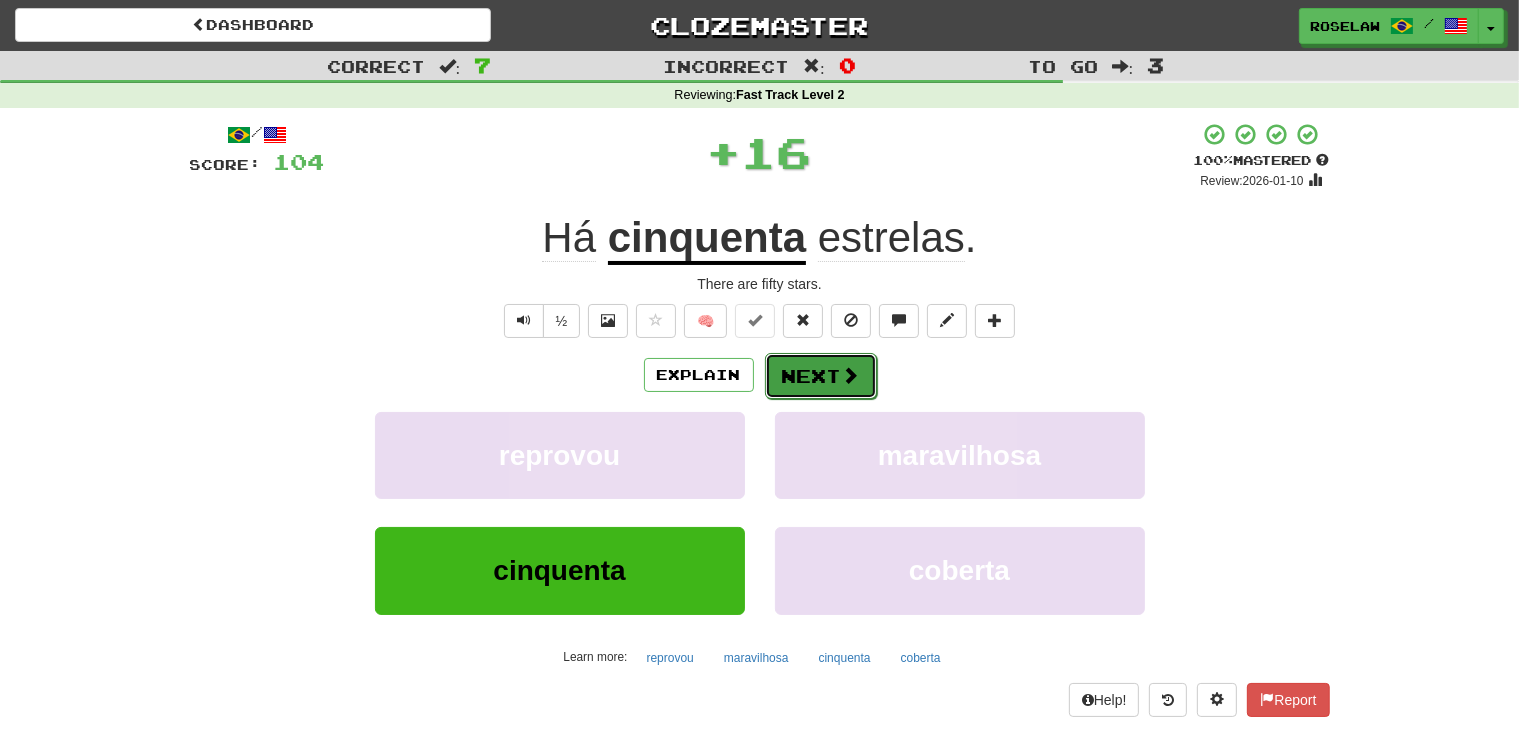 click on "Next" at bounding box center (821, 376) 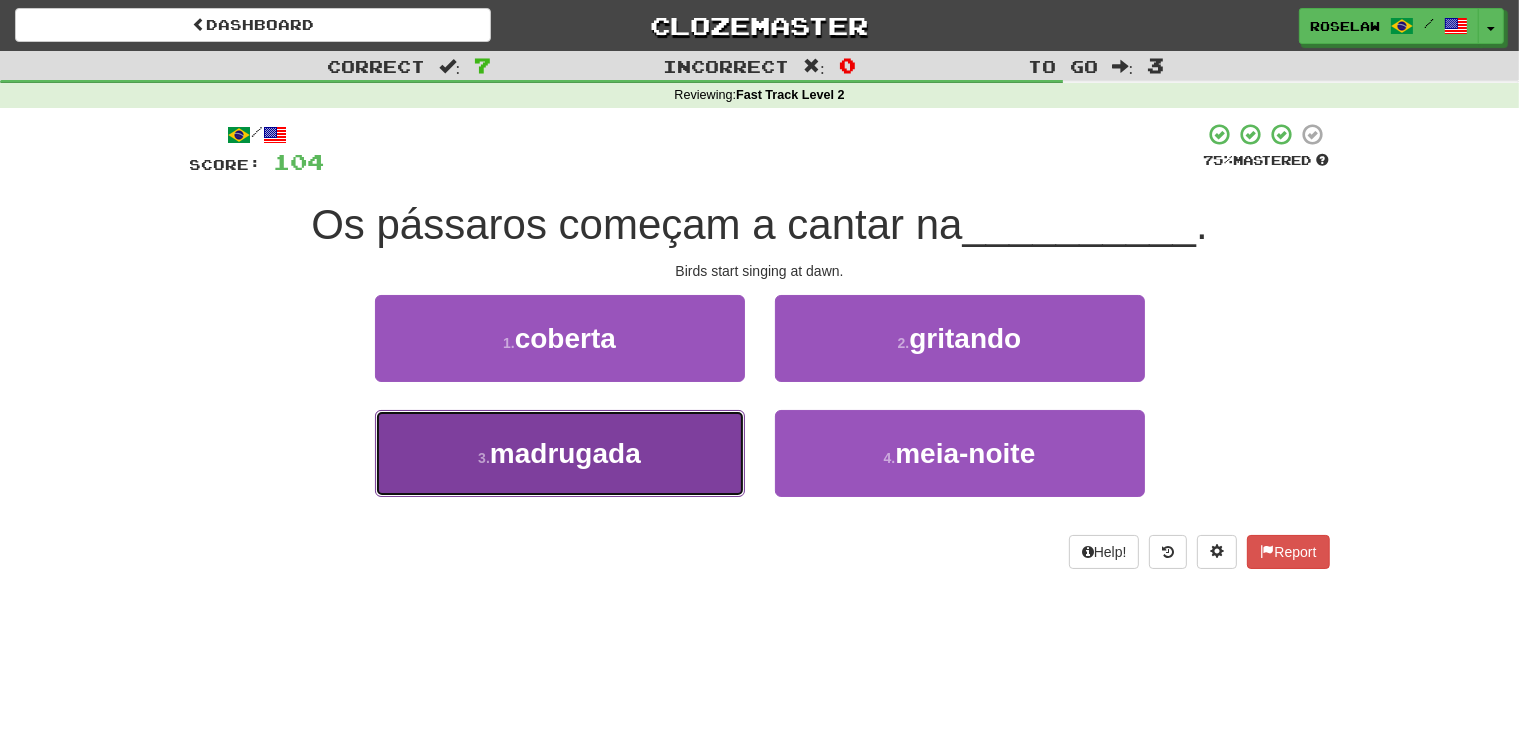 click on "3 .  madrugada" at bounding box center [560, 453] 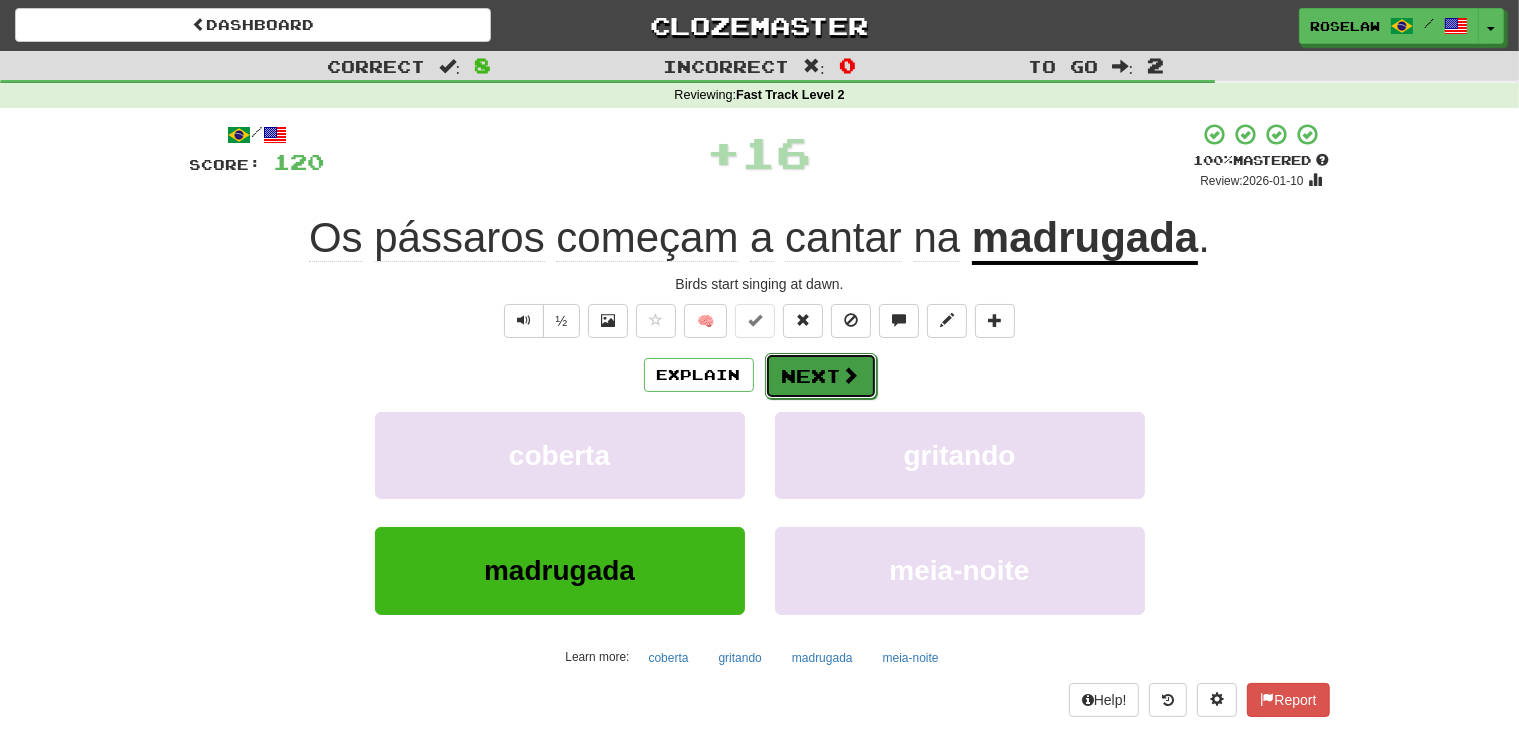 click on "Next" at bounding box center (821, 376) 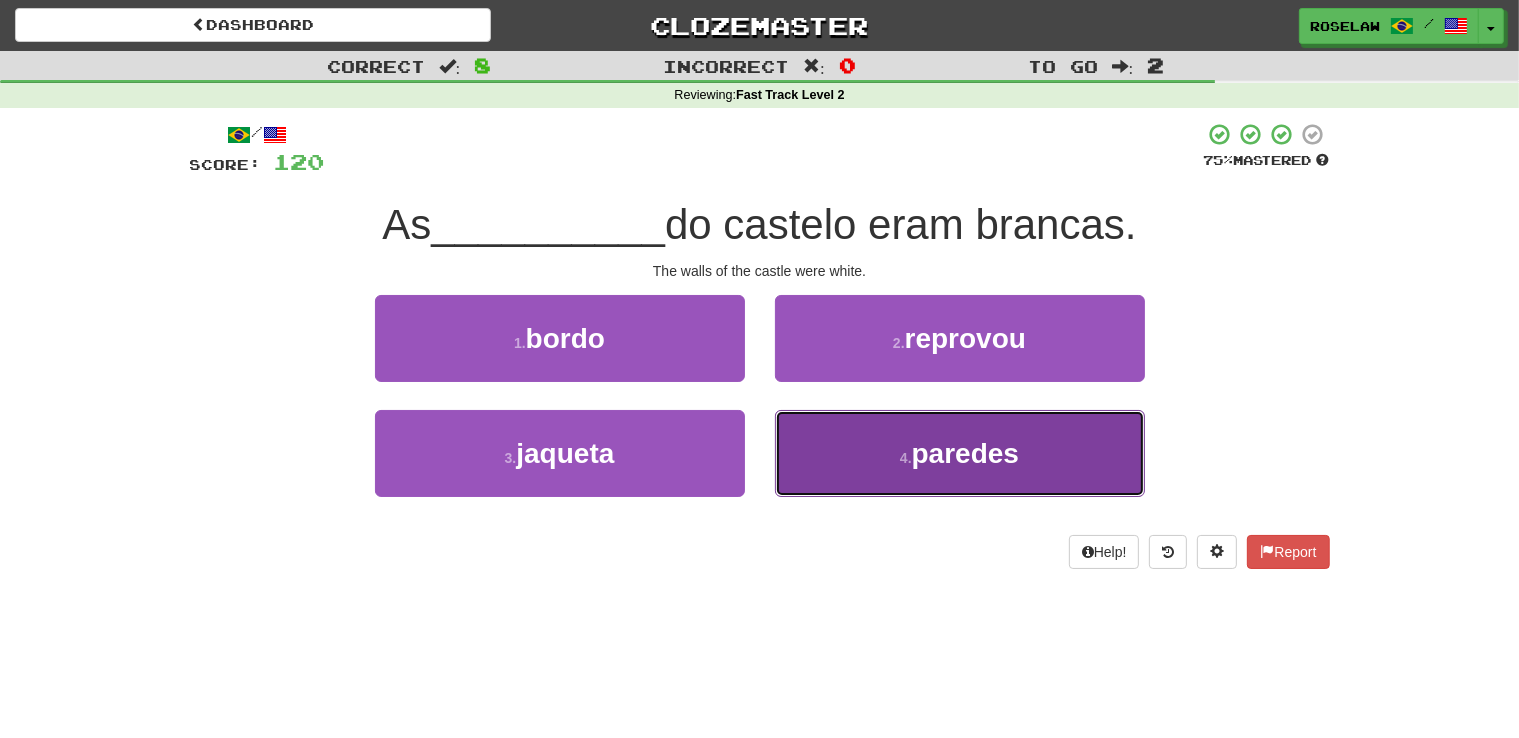 click on "4 .  paredes" at bounding box center [960, 453] 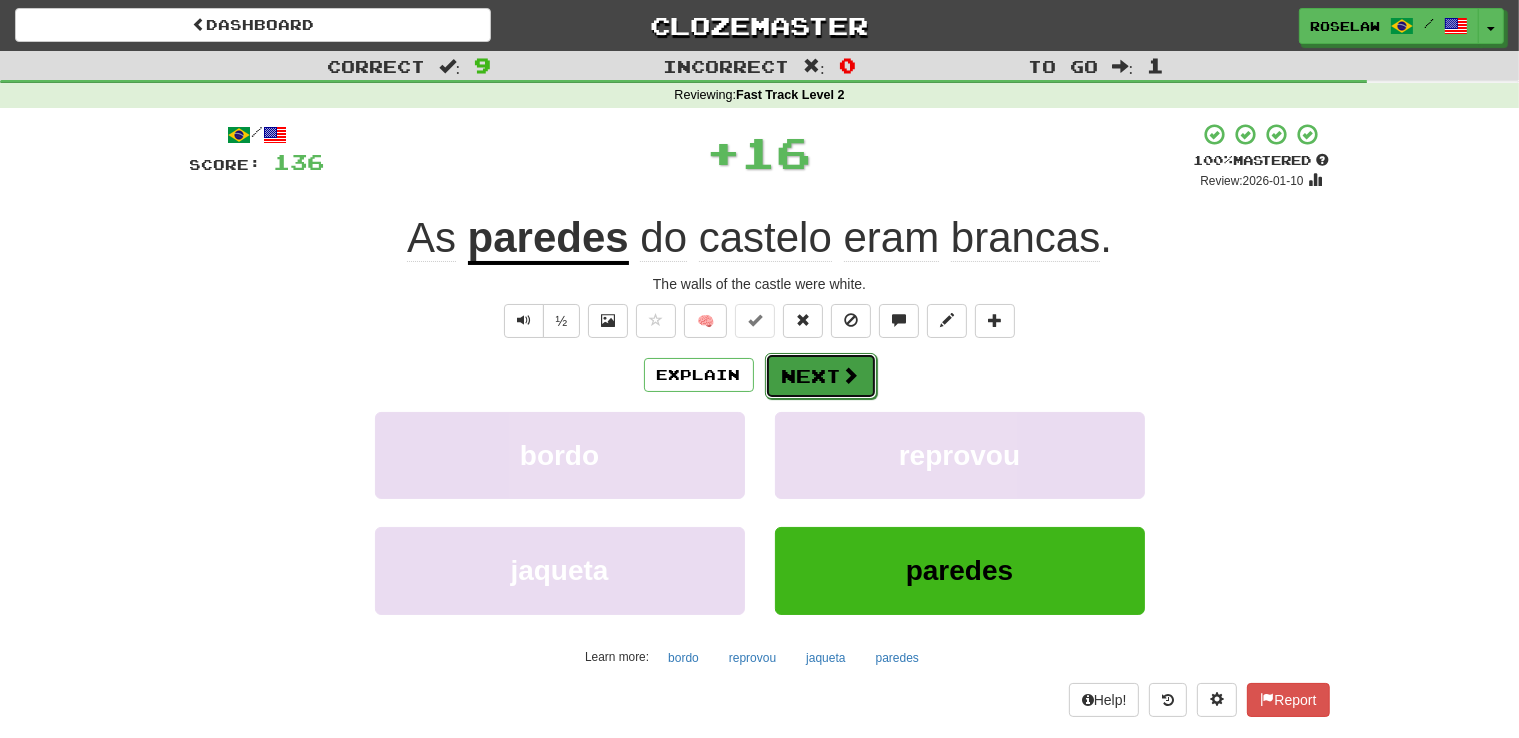 click on "Next" at bounding box center (821, 376) 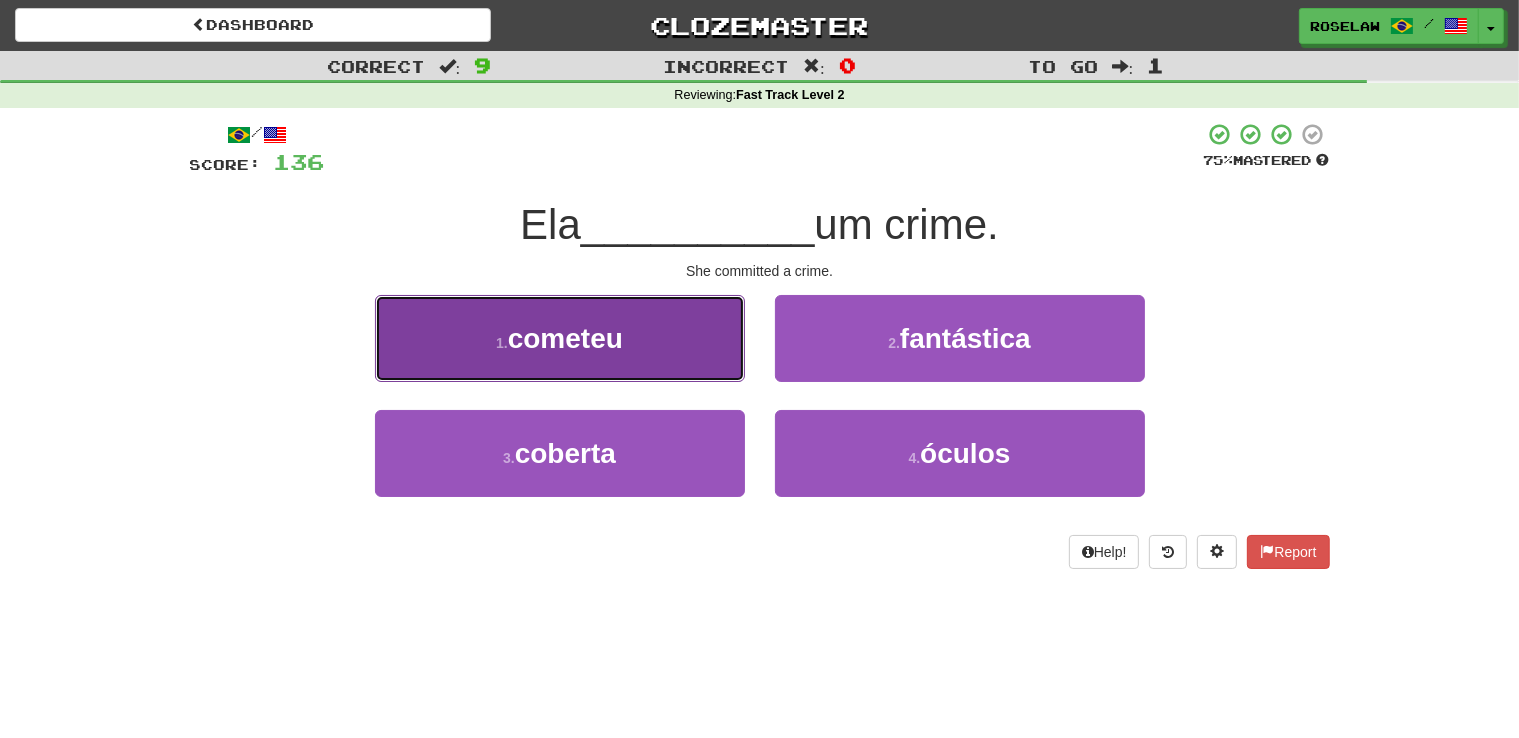 click on "1 .  cometeu" at bounding box center [560, 338] 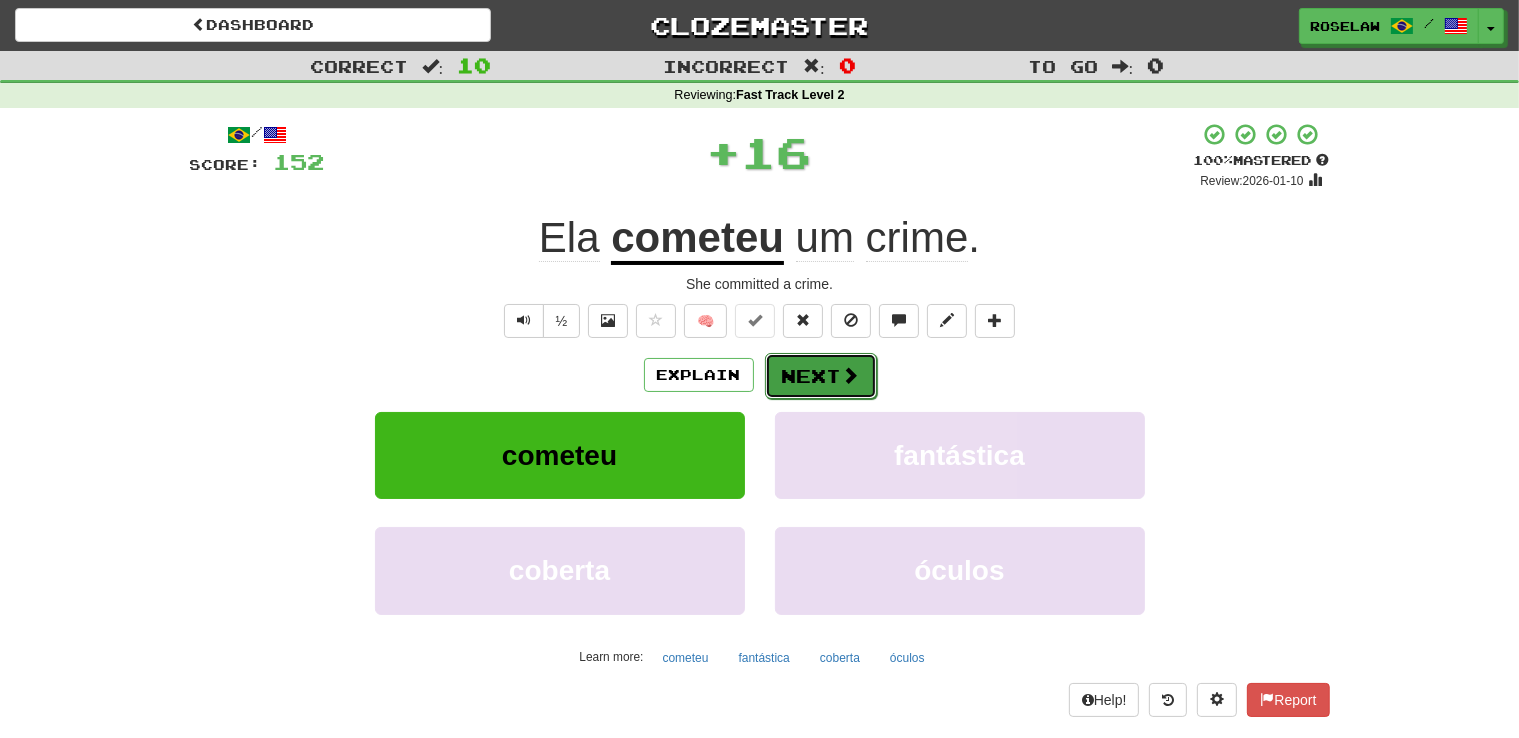 click on "Next" at bounding box center (821, 376) 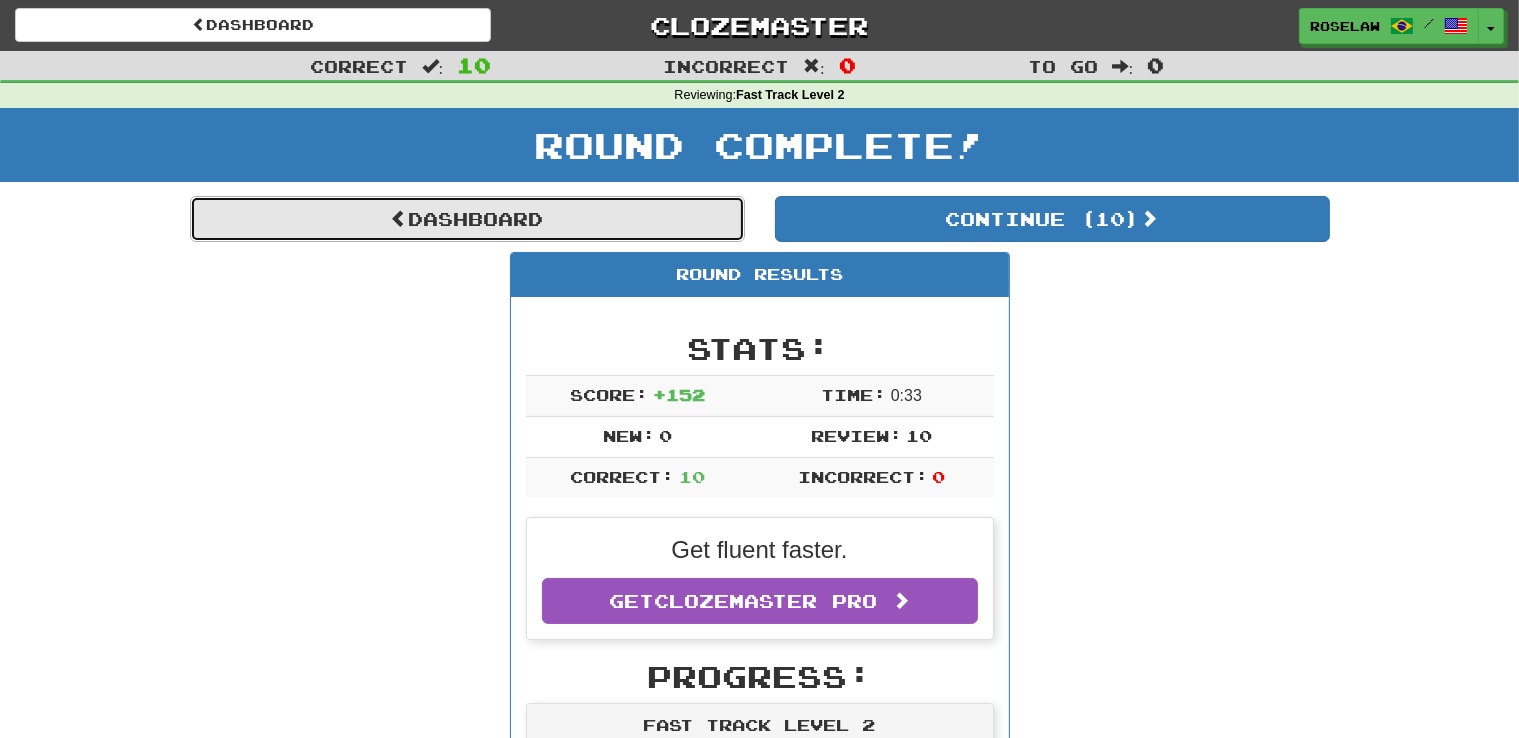 click on "Dashboard" at bounding box center [467, 219] 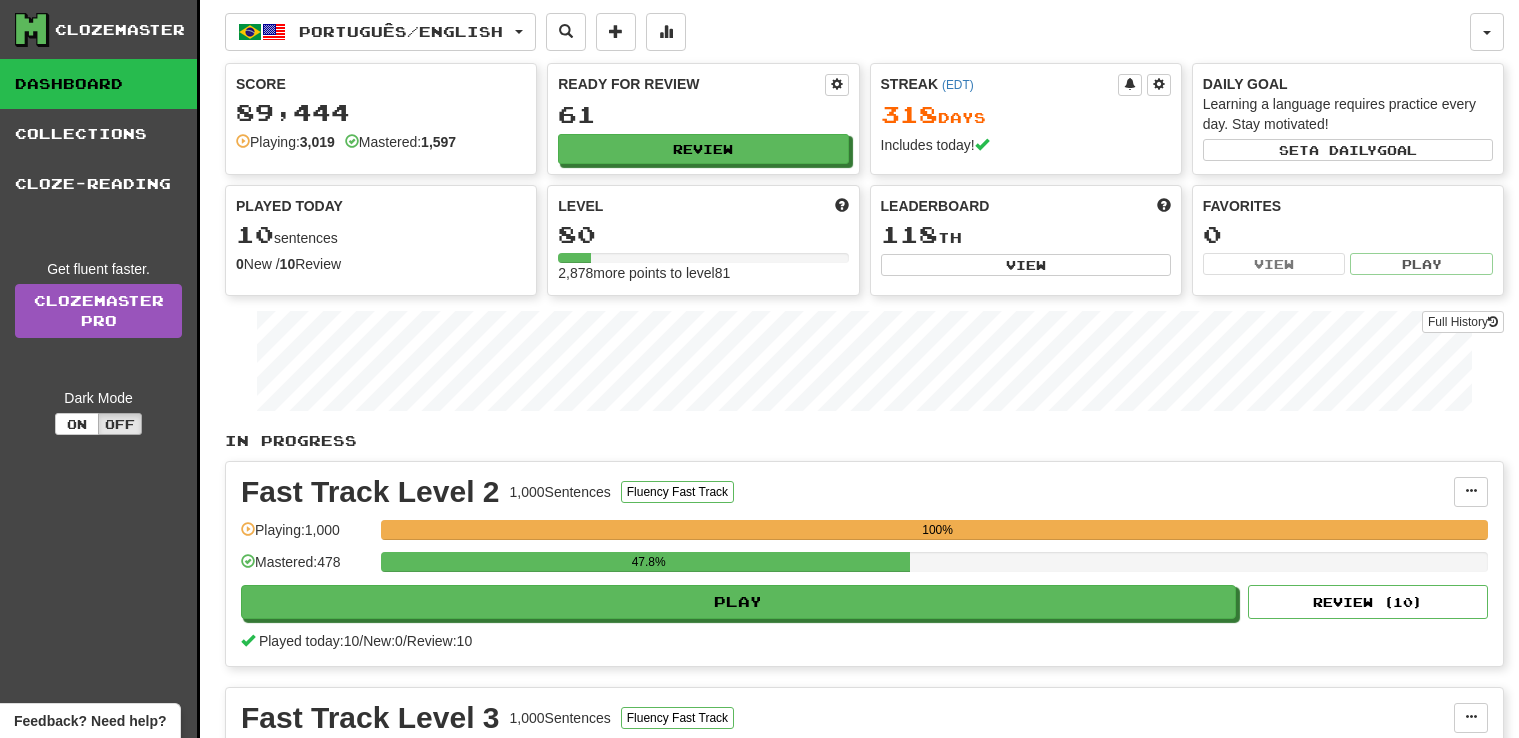 scroll, scrollTop: 0, scrollLeft: 0, axis: both 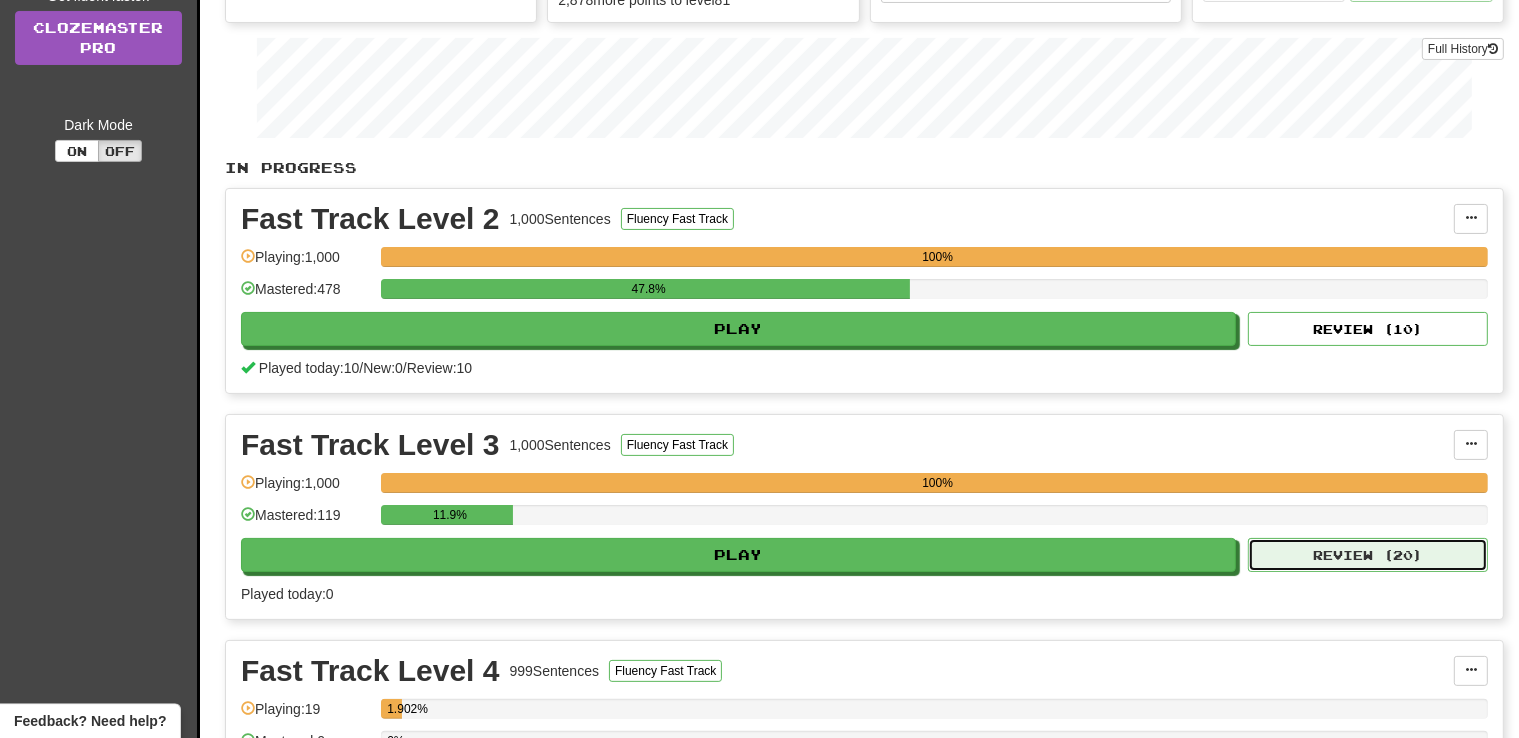 click on "Review ( 20 )" at bounding box center (1368, 555) 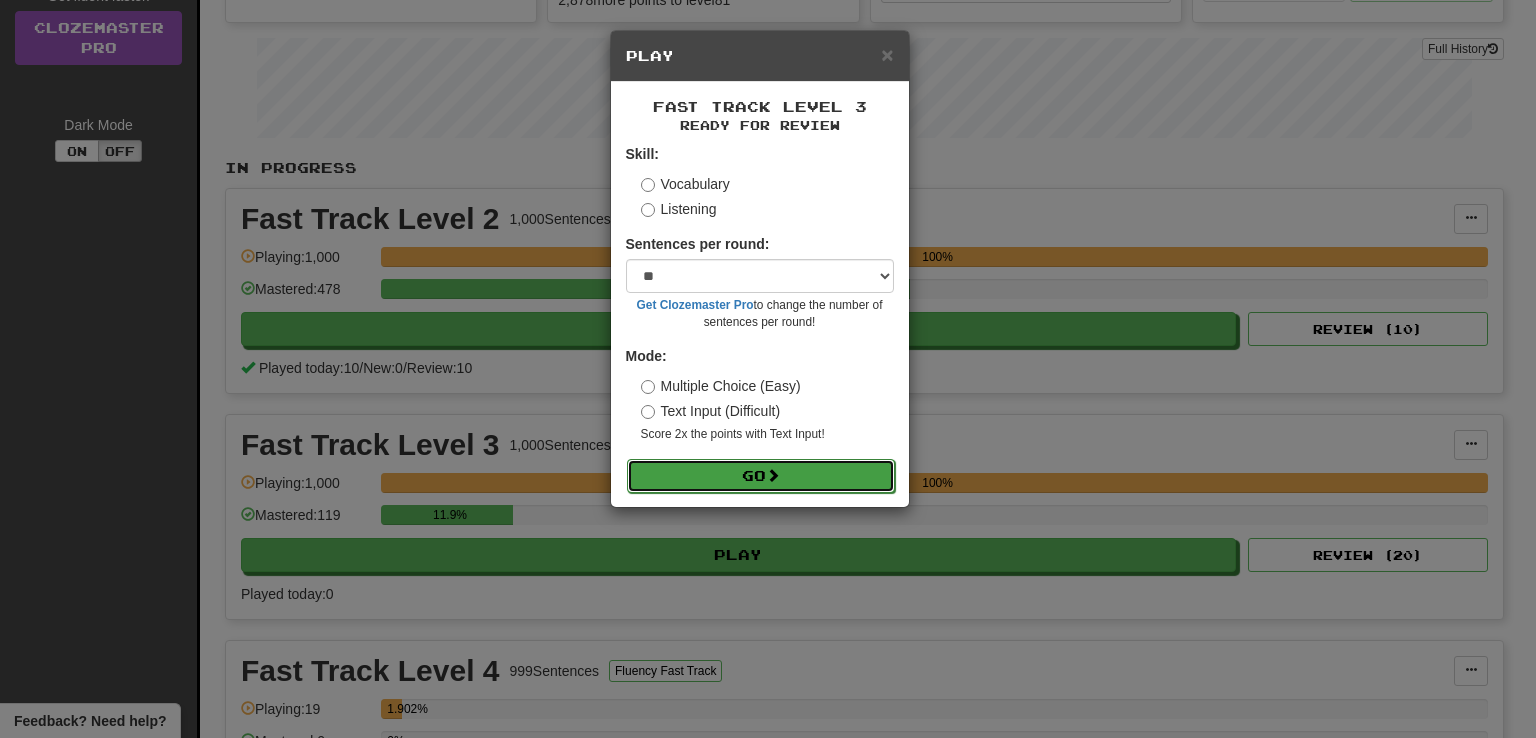 click on "Go" at bounding box center (761, 476) 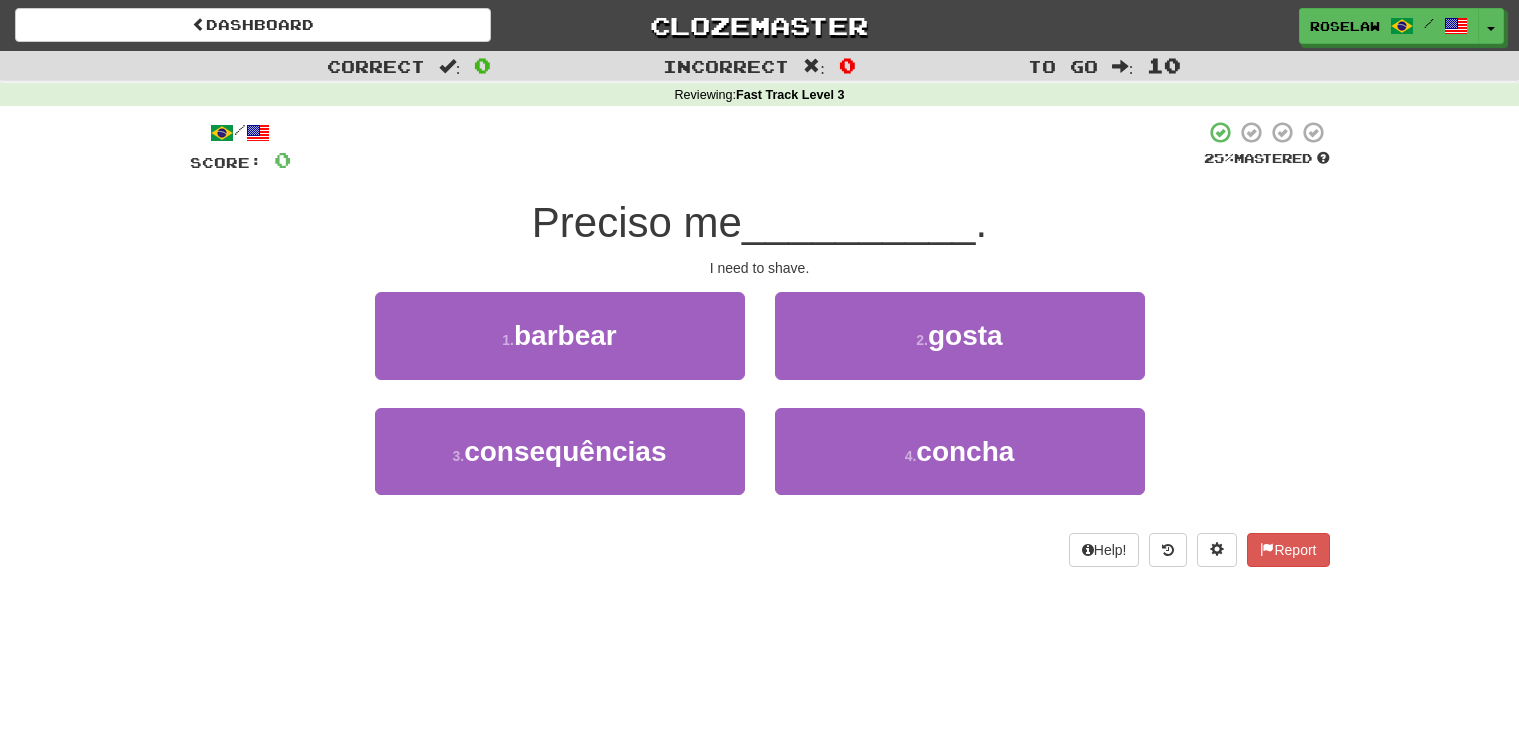 scroll, scrollTop: 0, scrollLeft: 0, axis: both 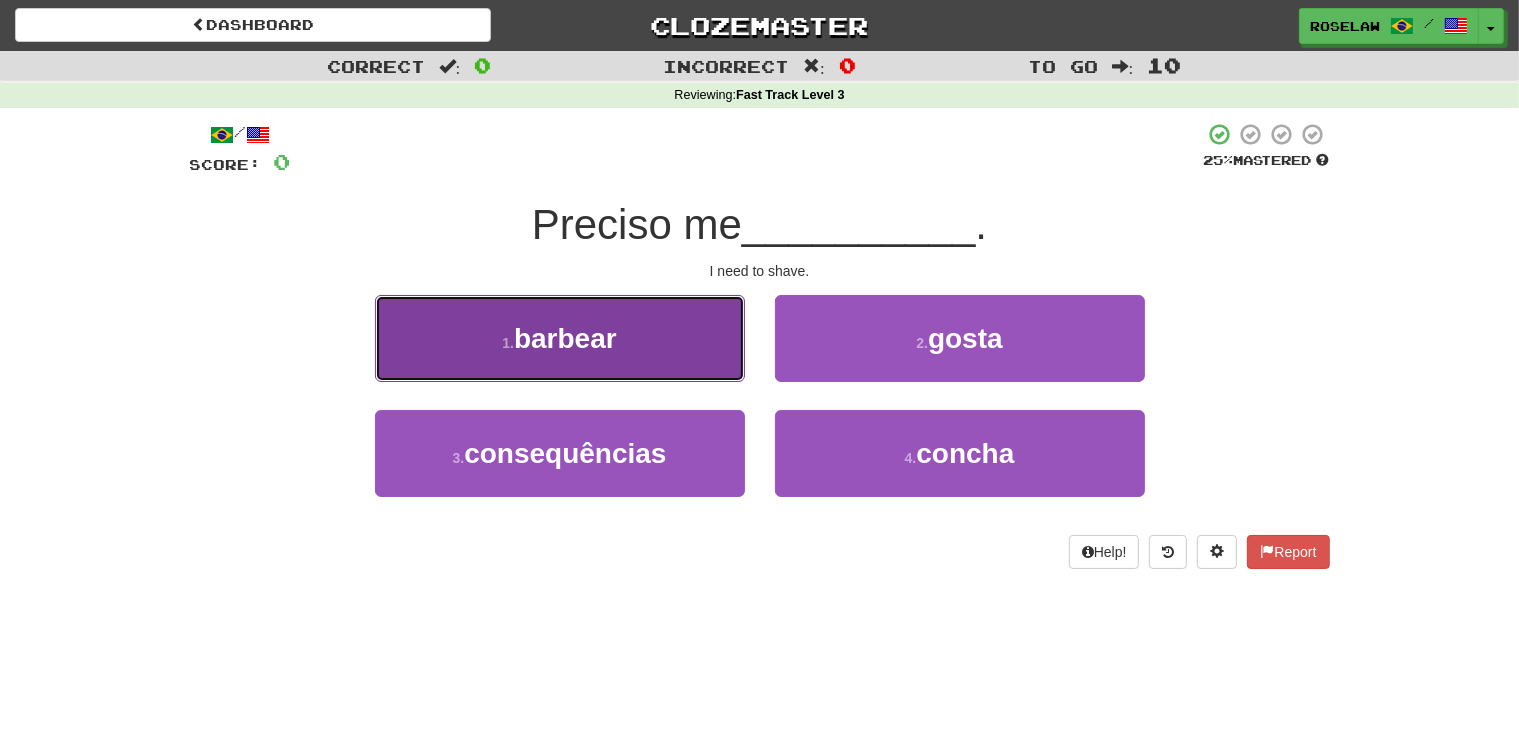 click on "1 . barbear" at bounding box center [560, 338] 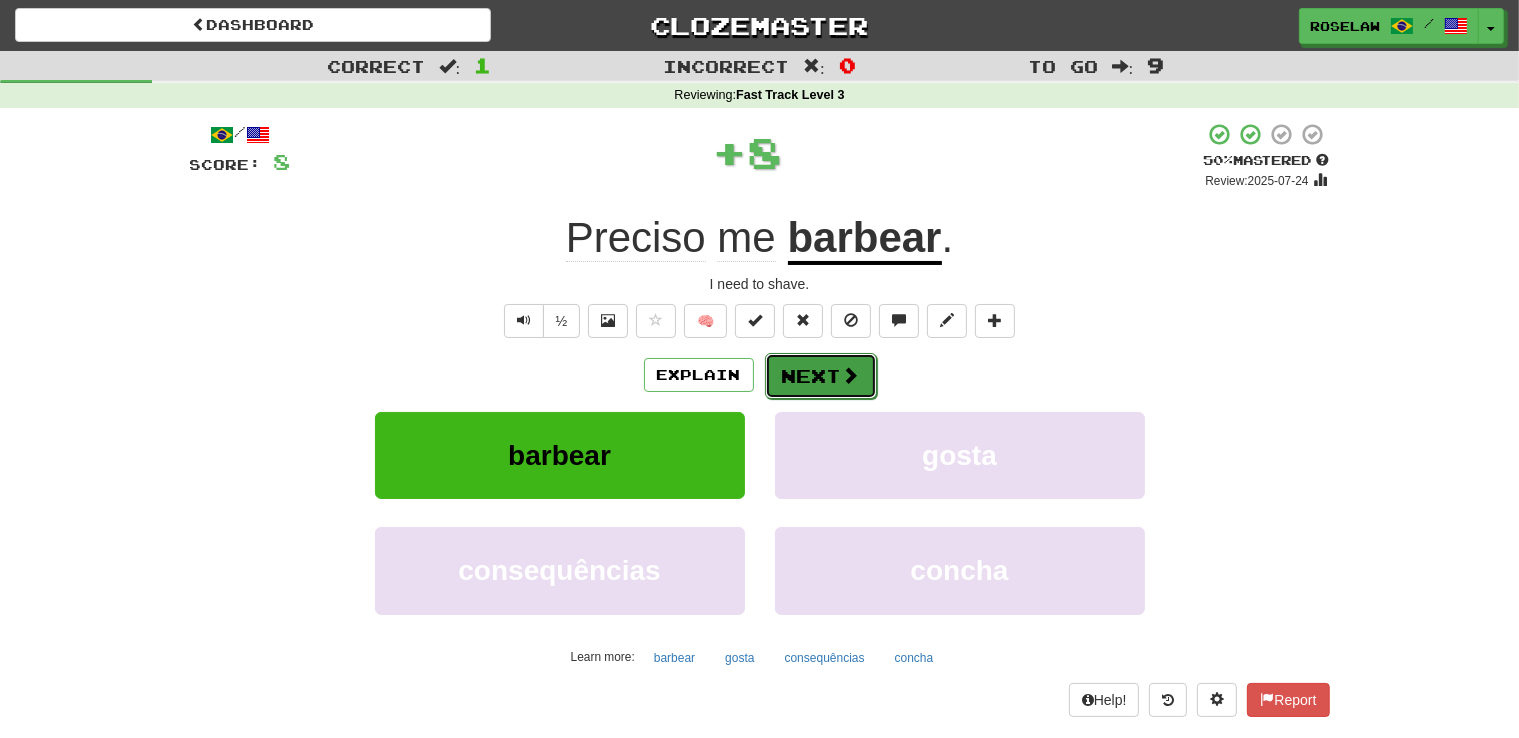 click on "Next" at bounding box center [821, 376] 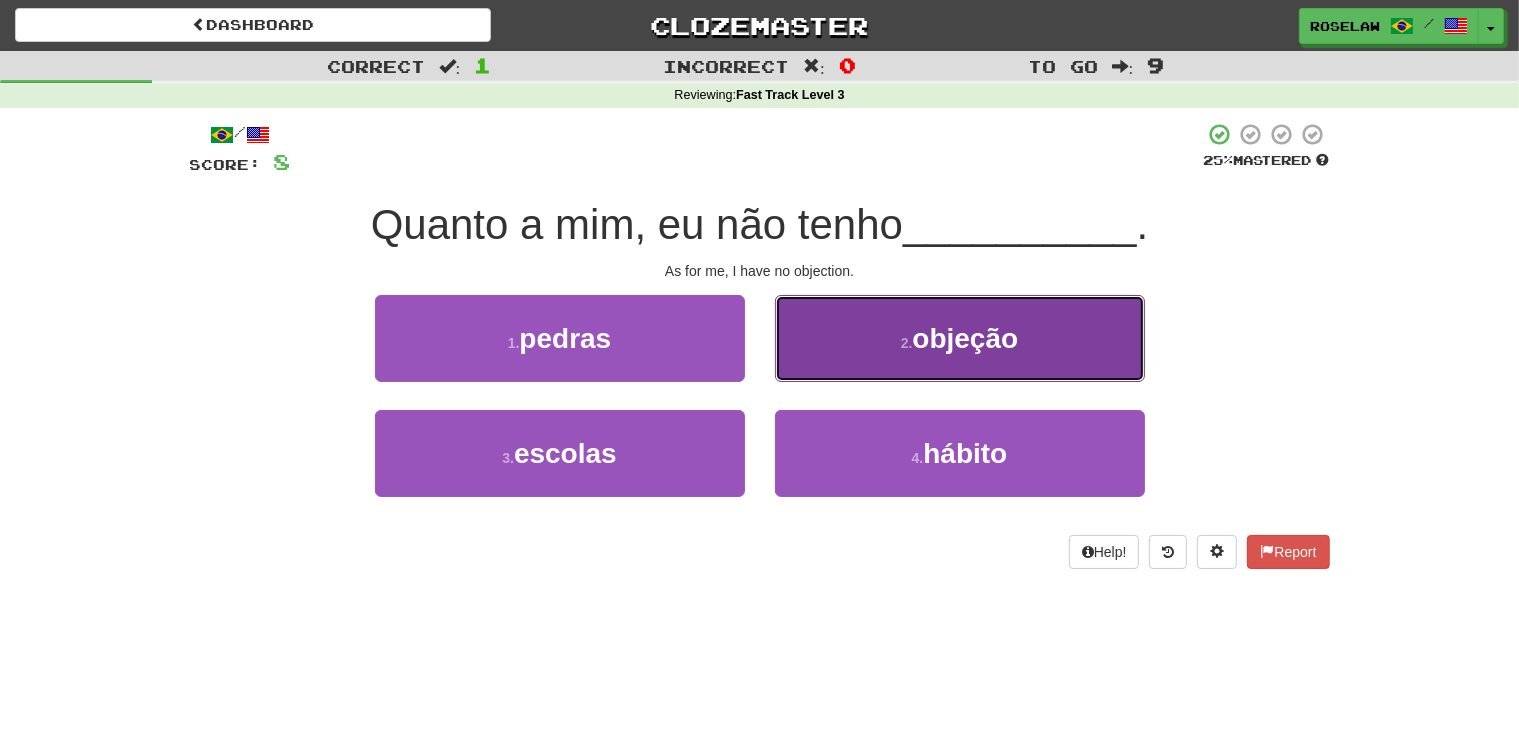 click on "2 . objeção" at bounding box center [960, 338] 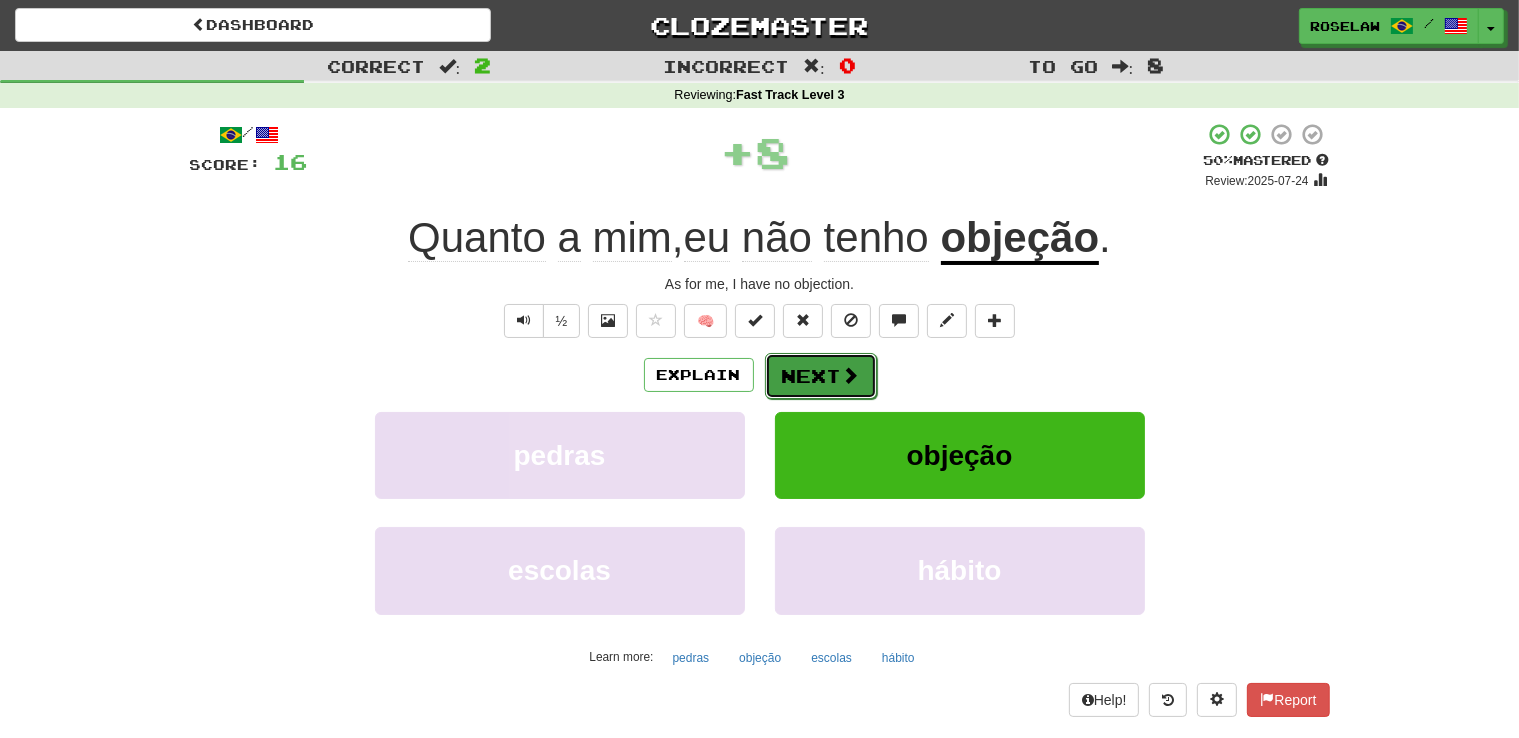 click on "Next" at bounding box center [821, 376] 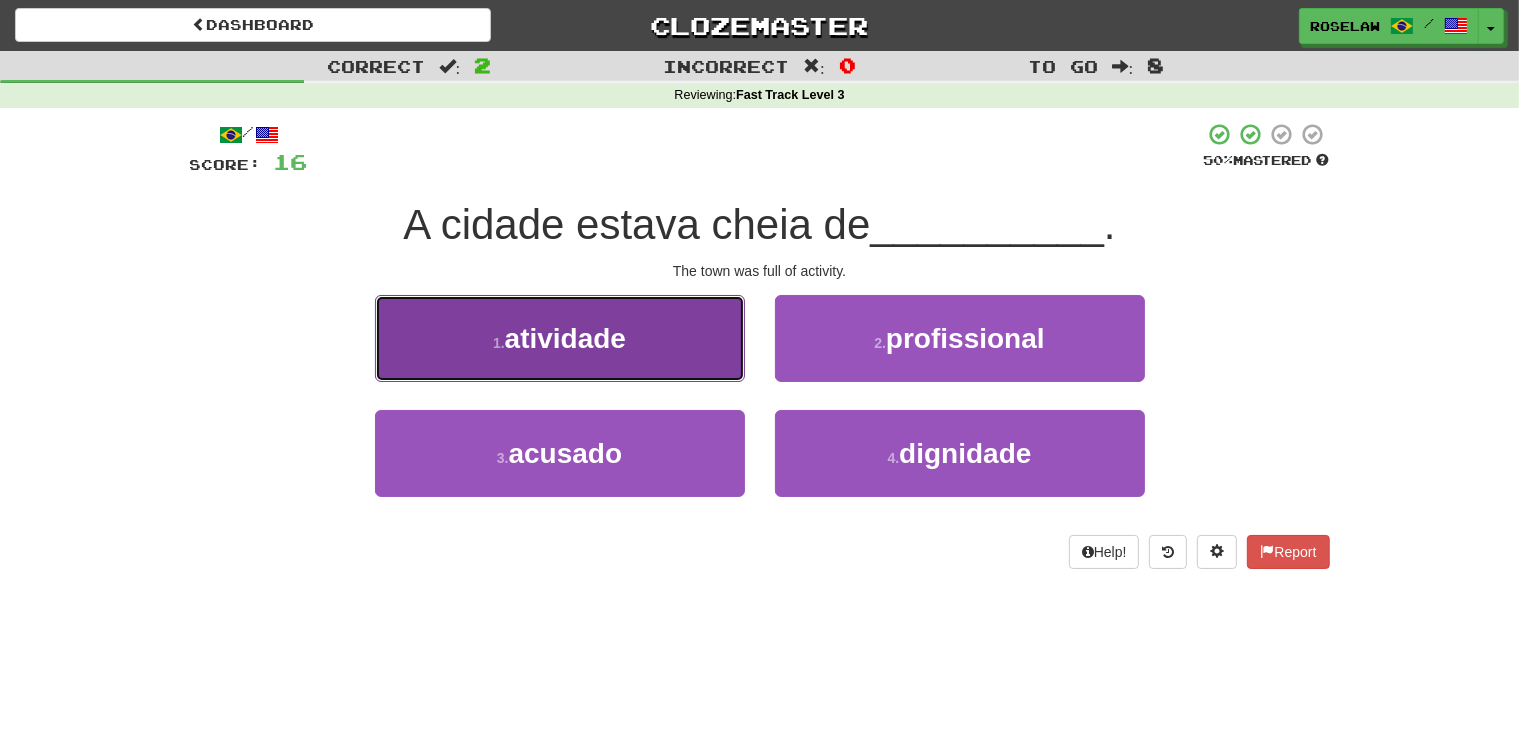 click on "1 . atividade" at bounding box center (560, 338) 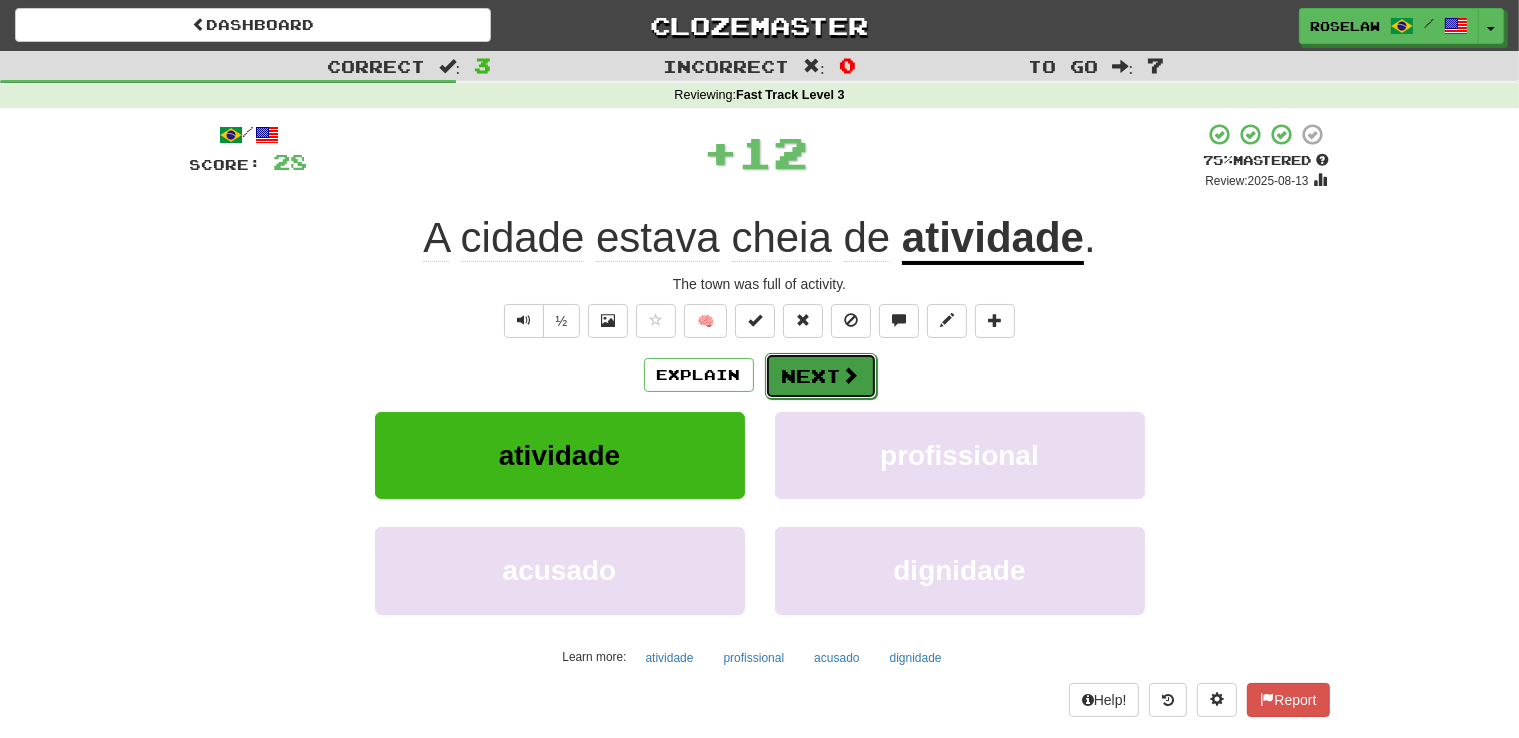 click on "Next" at bounding box center [821, 376] 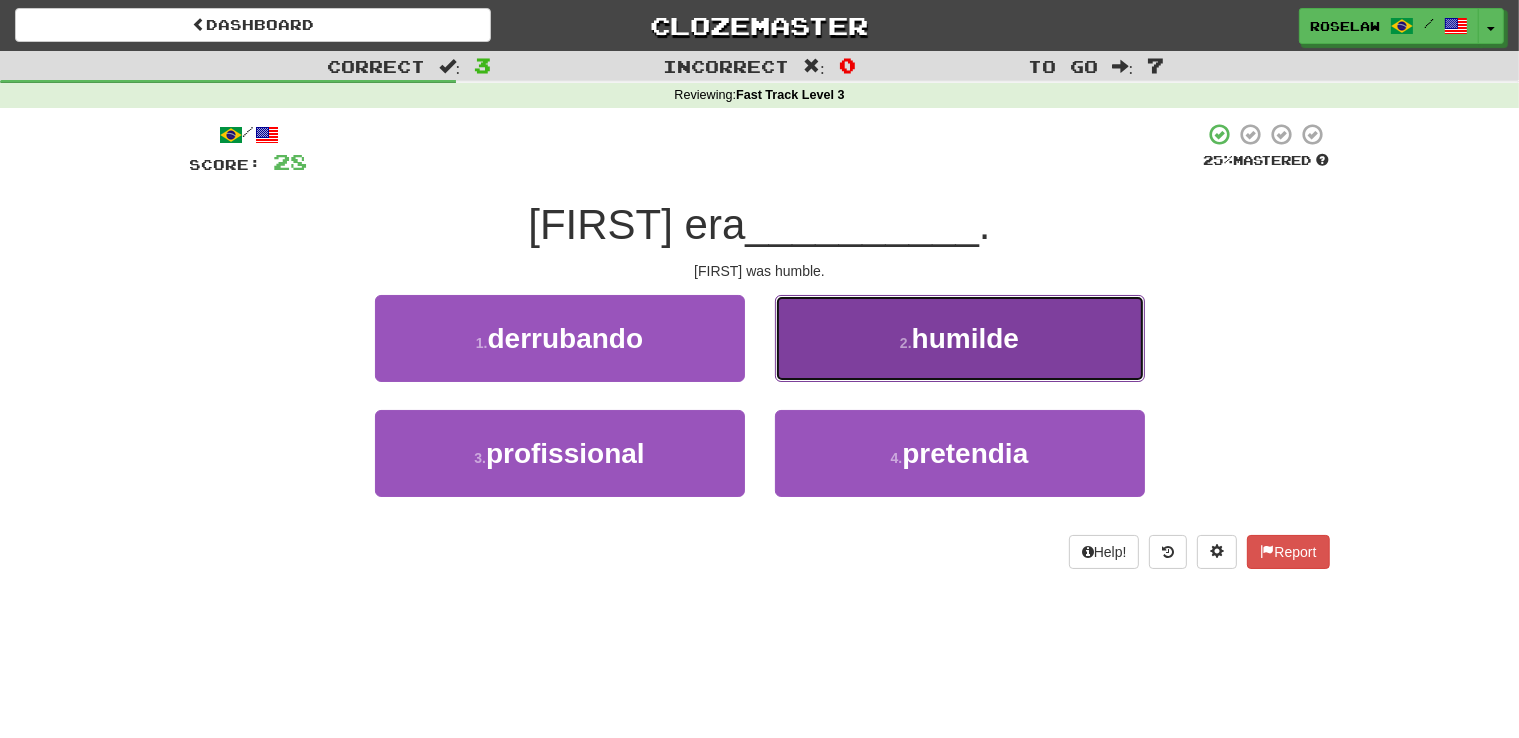 click on "2 .  humilde" at bounding box center (960, 338) 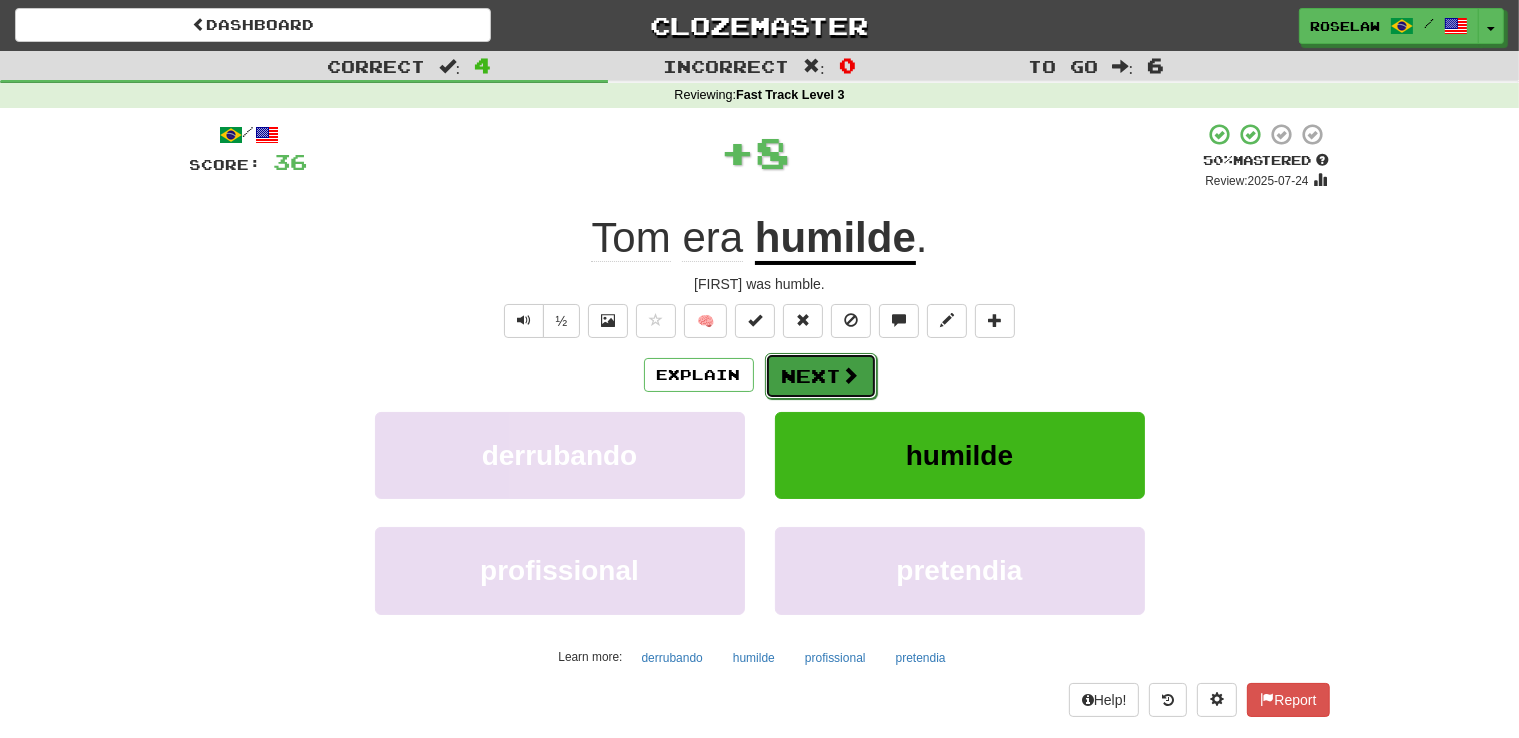 click on "Next" at bounding box center (821, 376) 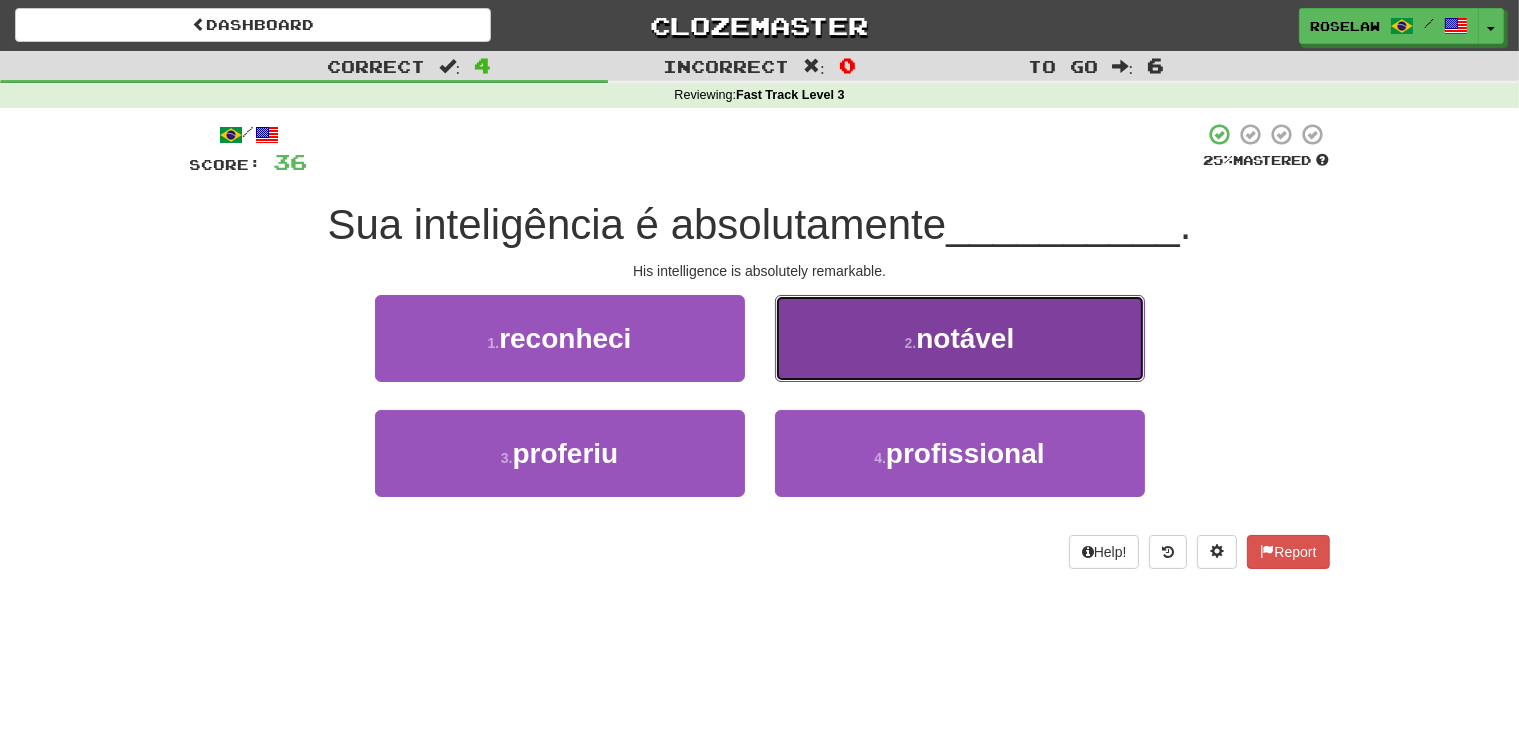 click on "2 .  notável" at bounding box center (960, 338) 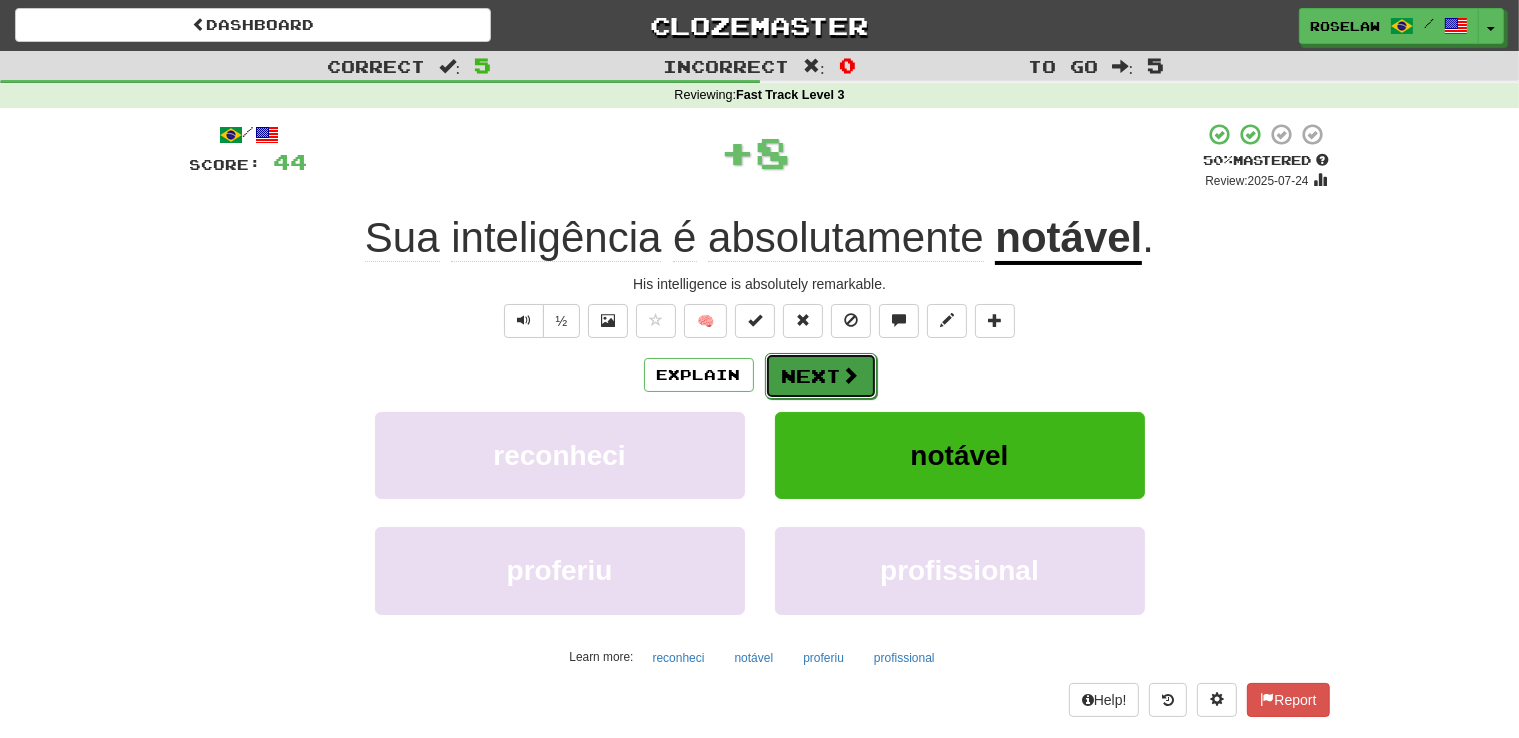 click on "Next" at bounding box center (821, 376) 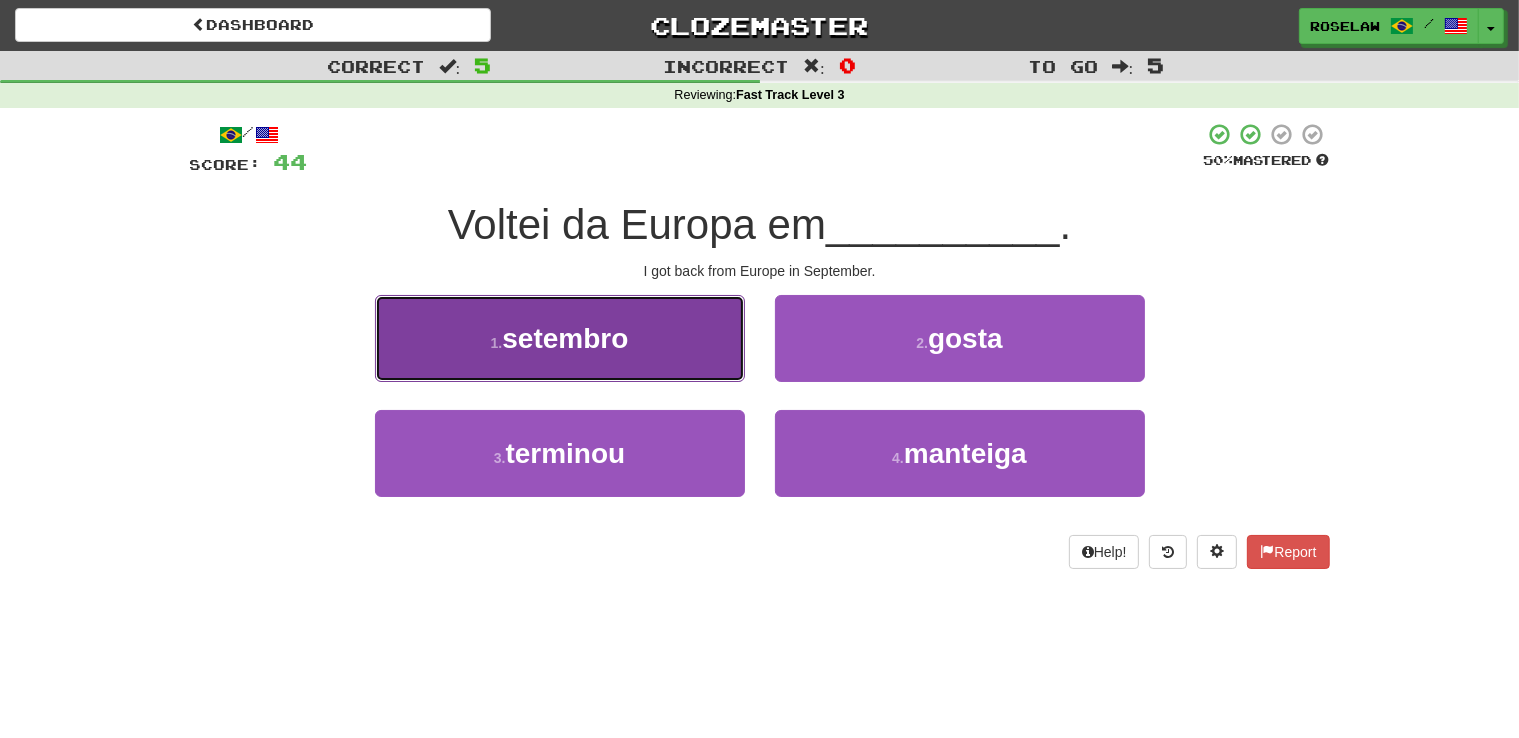 click on "1 .  setembro" at bounding box center [560, 338] 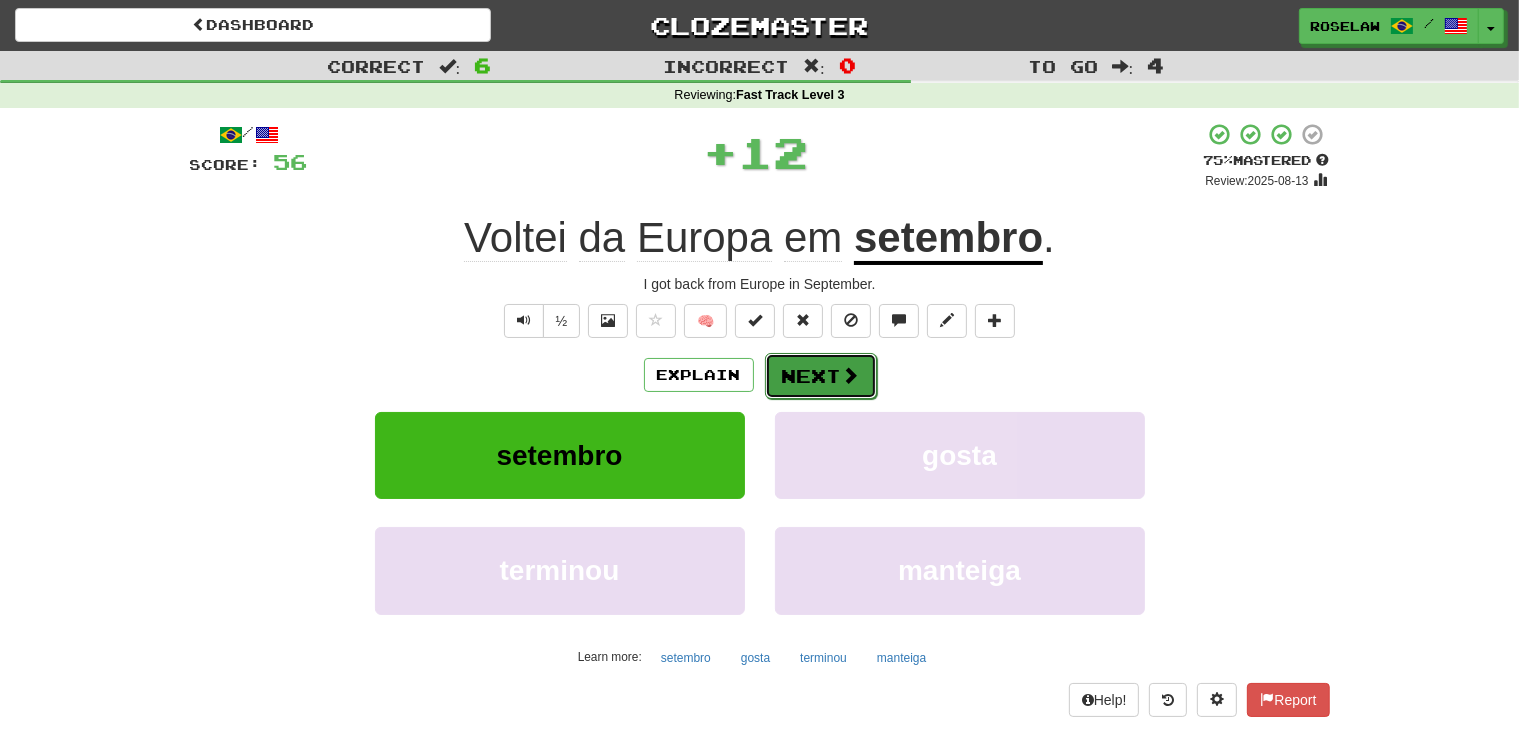 click on "Next" at bounding box center [821, 376] 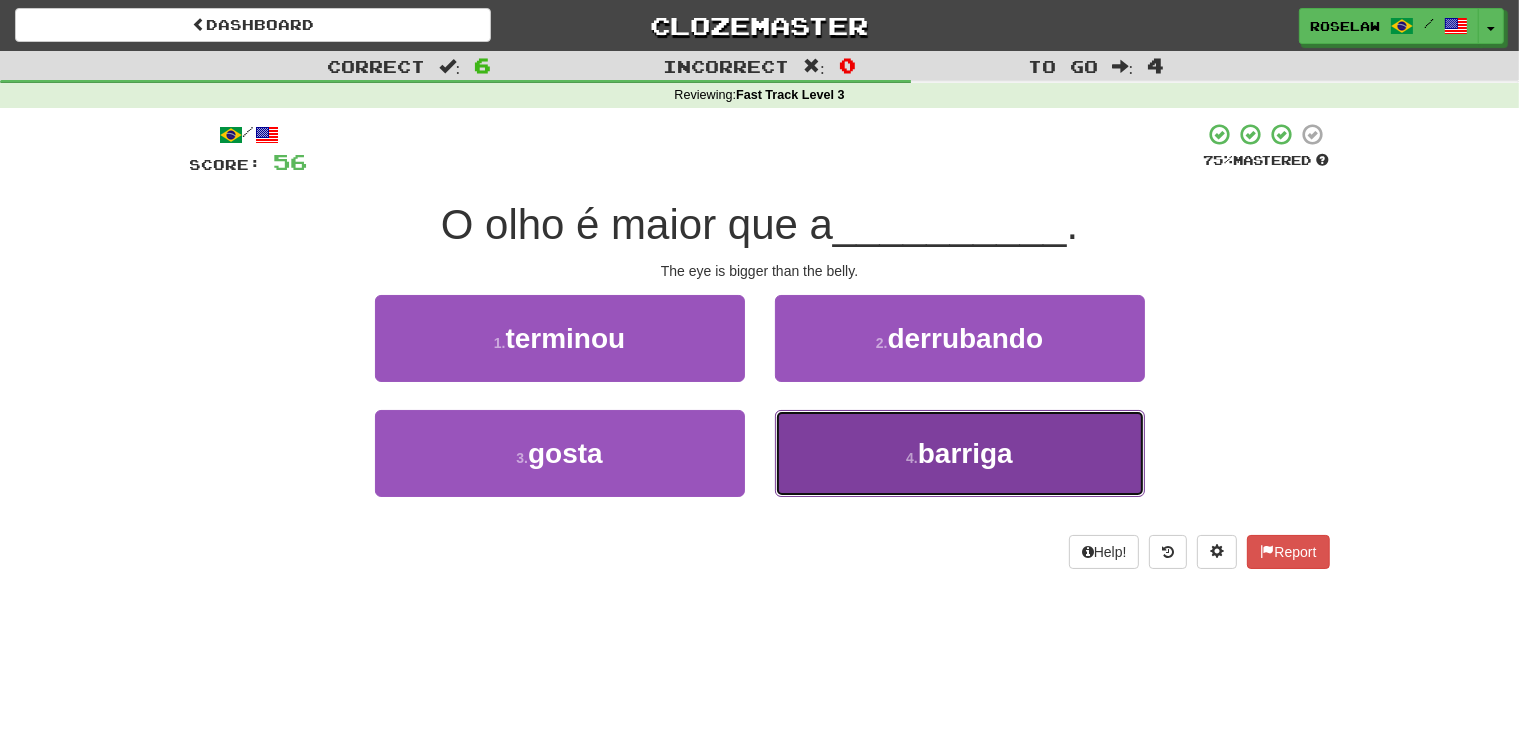 click on "4 .  barriga" at bounding box center [960, 453] 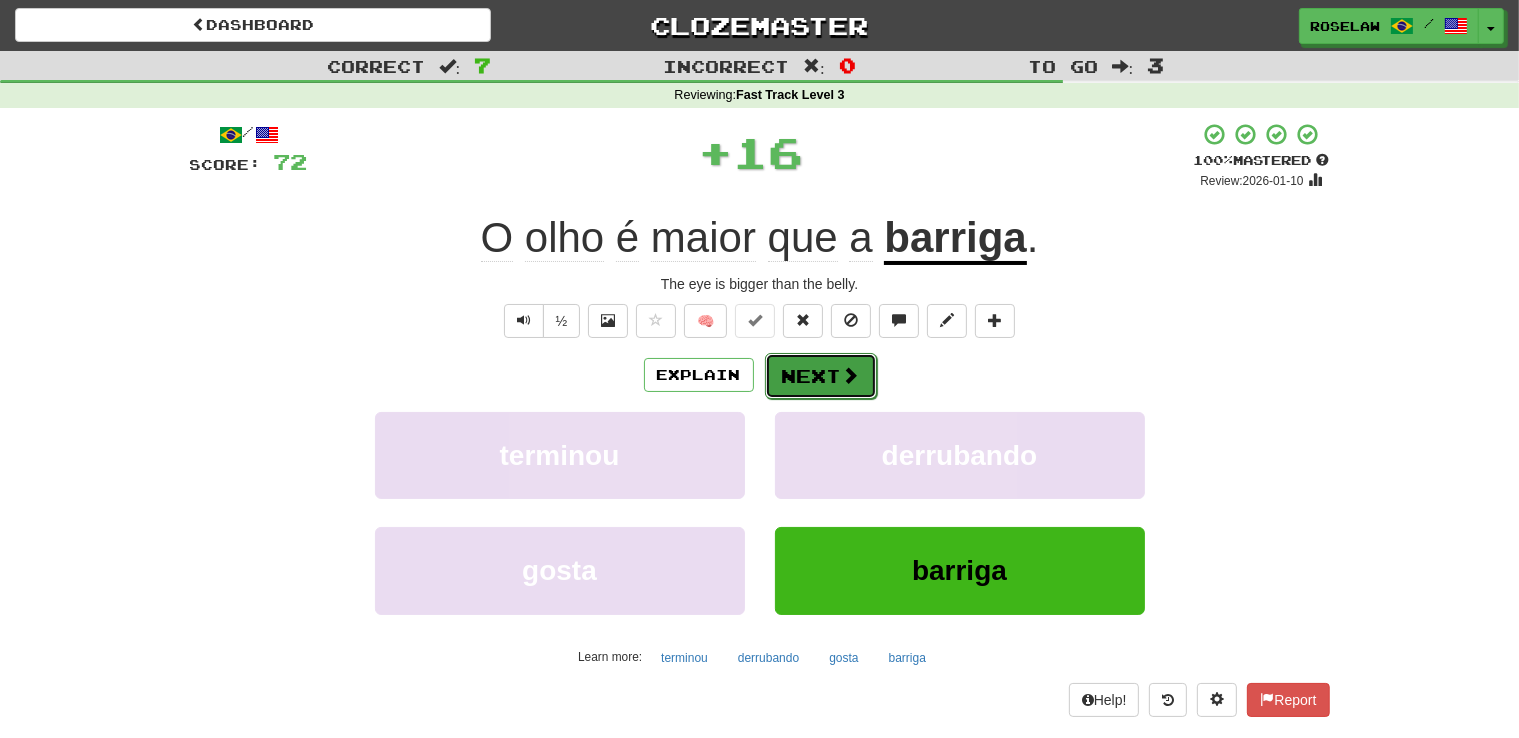 click on "Next" at bounding box center (821, 376) 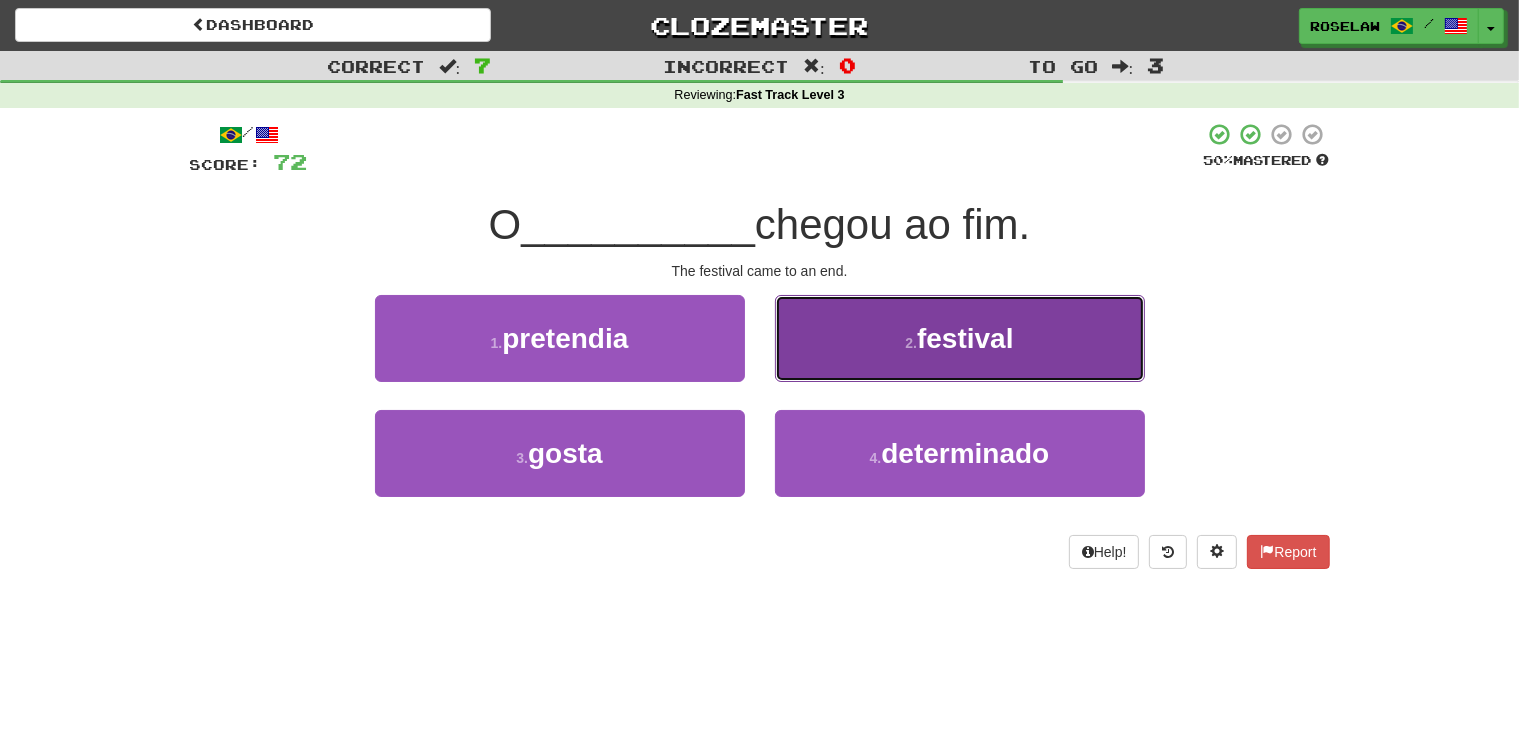 click on "2 .  festival" at bounding box center (960, 338) 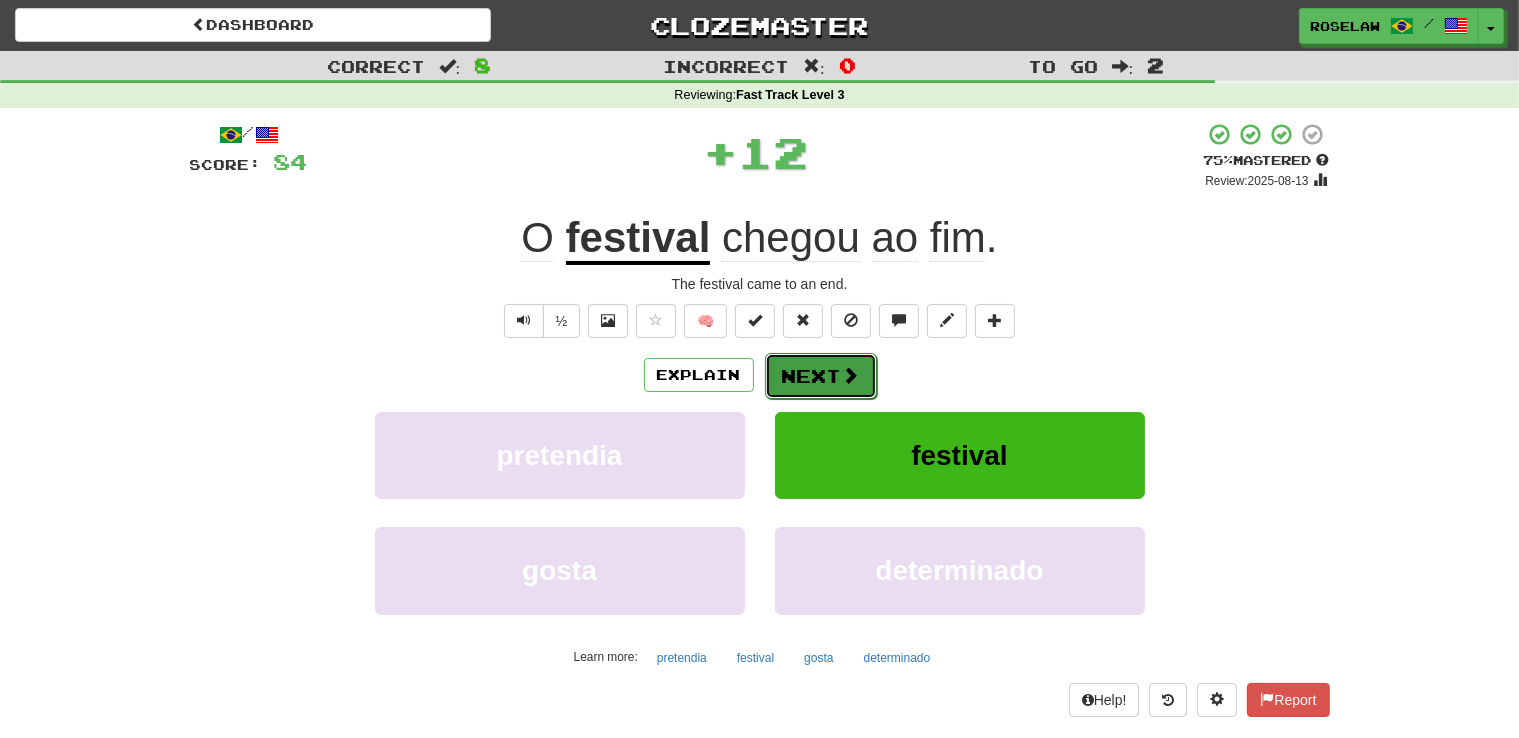 click on "Next" at bounding box center [821, 376] 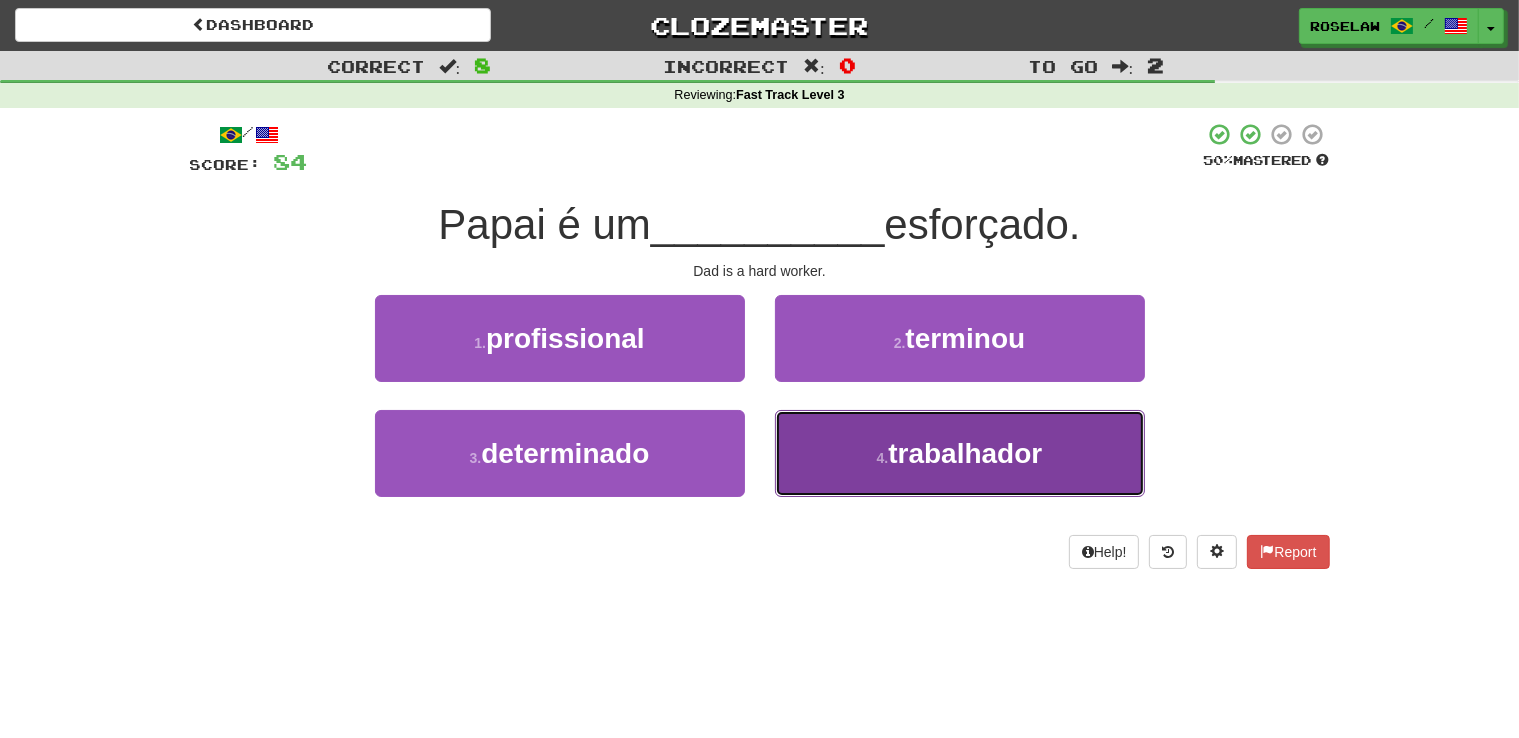 click on "4 .  trabalhador" at bounding box center (960, 453) 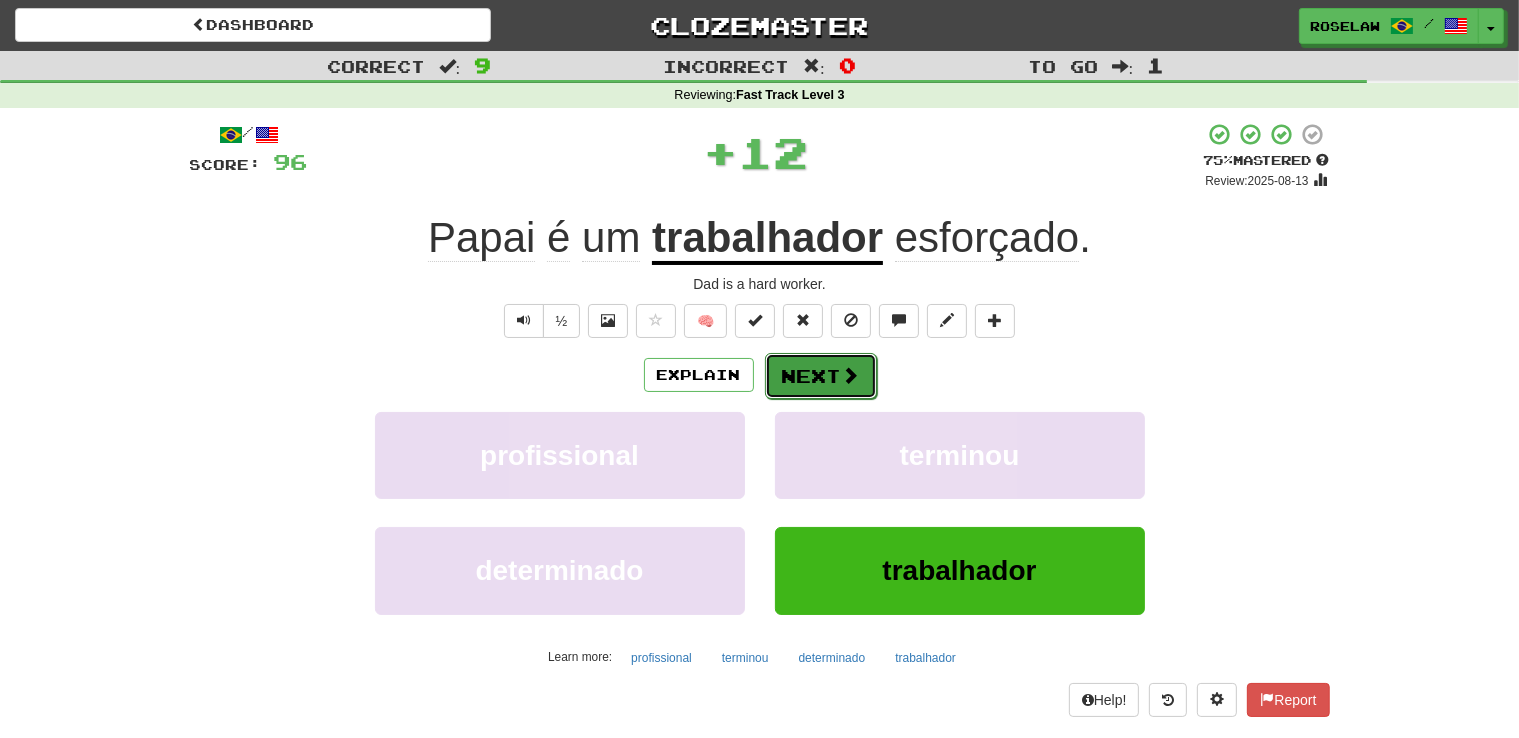 click on "Next" at bounding box center [821, 376] 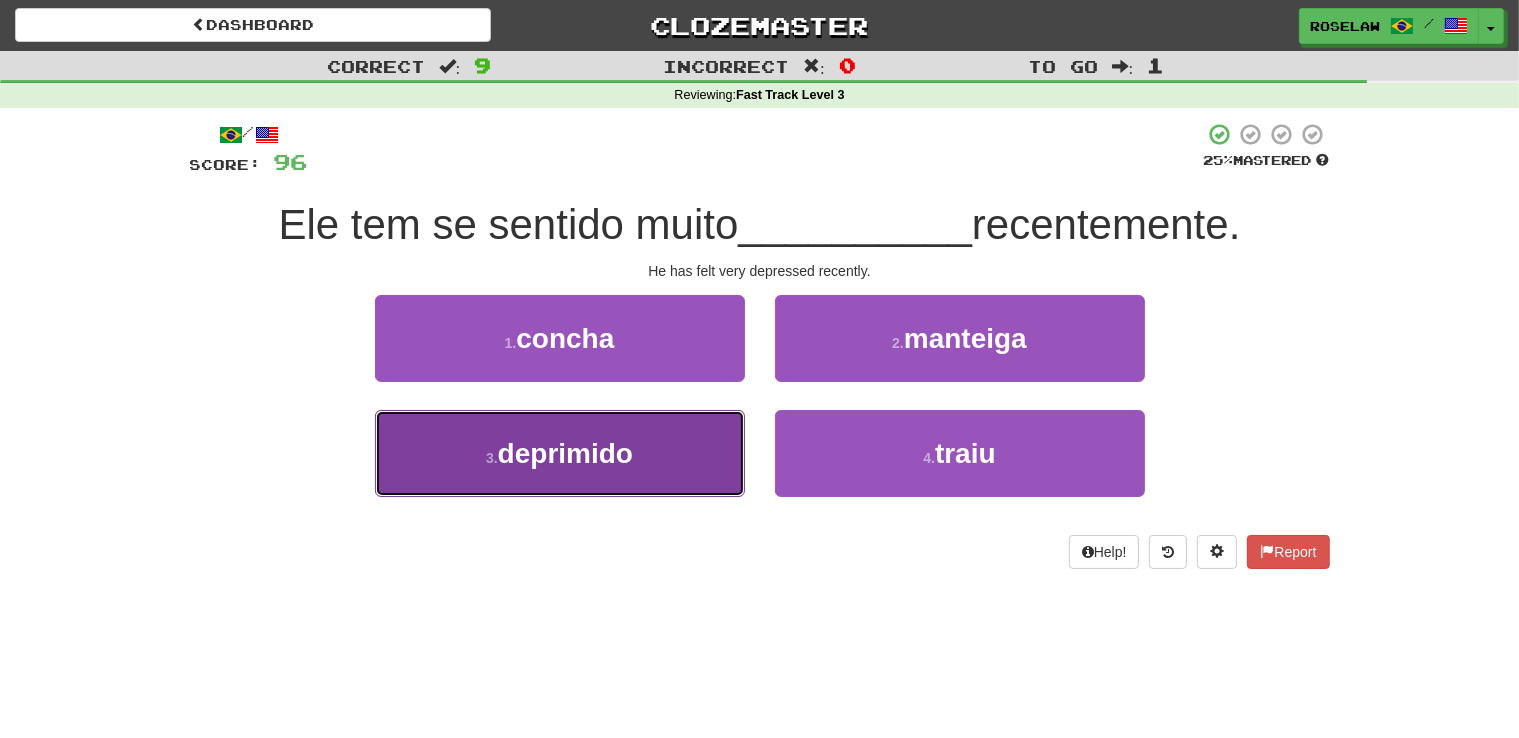 click on "3 .  deprimido" at bounding box center [560, 453] 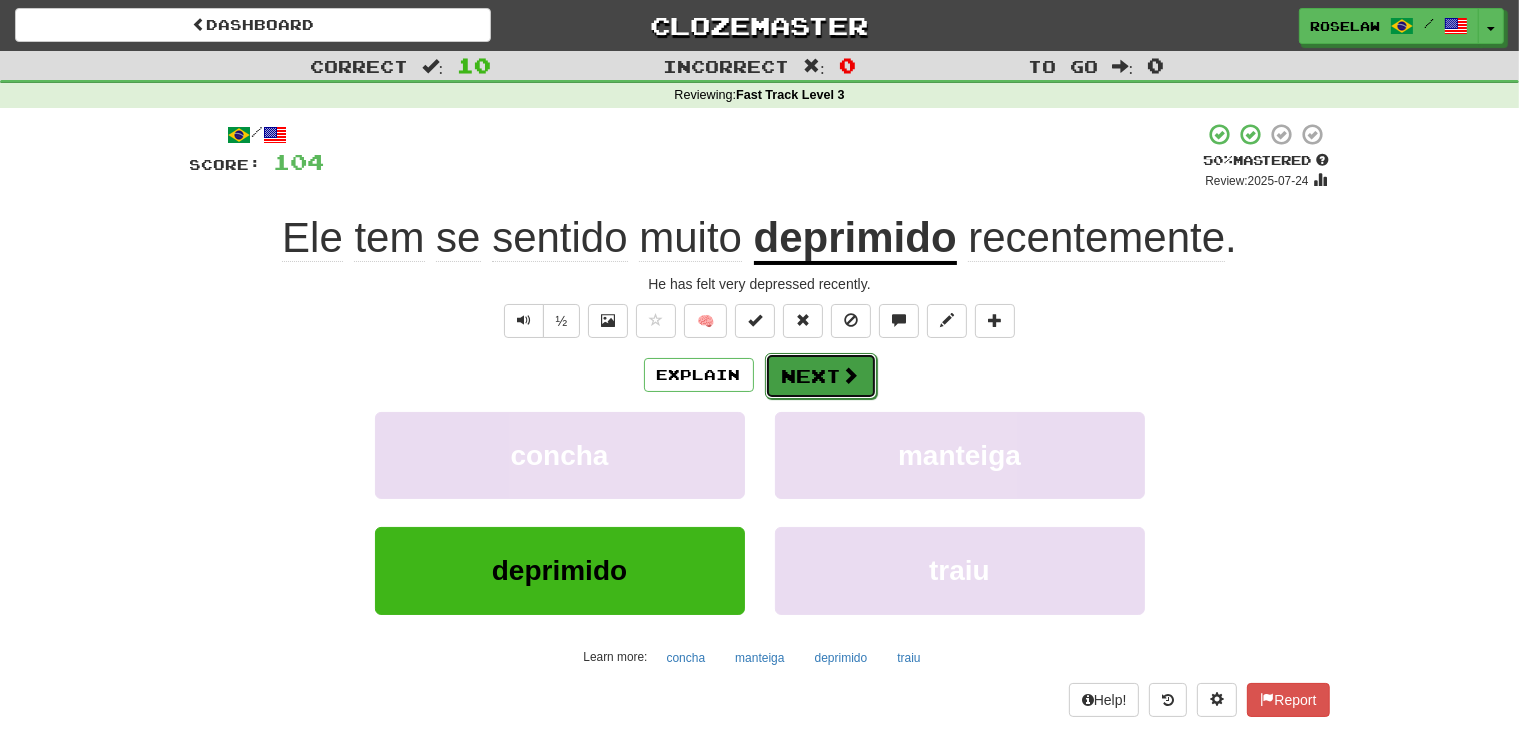 click on "Next" at bounding box center [821, 376] 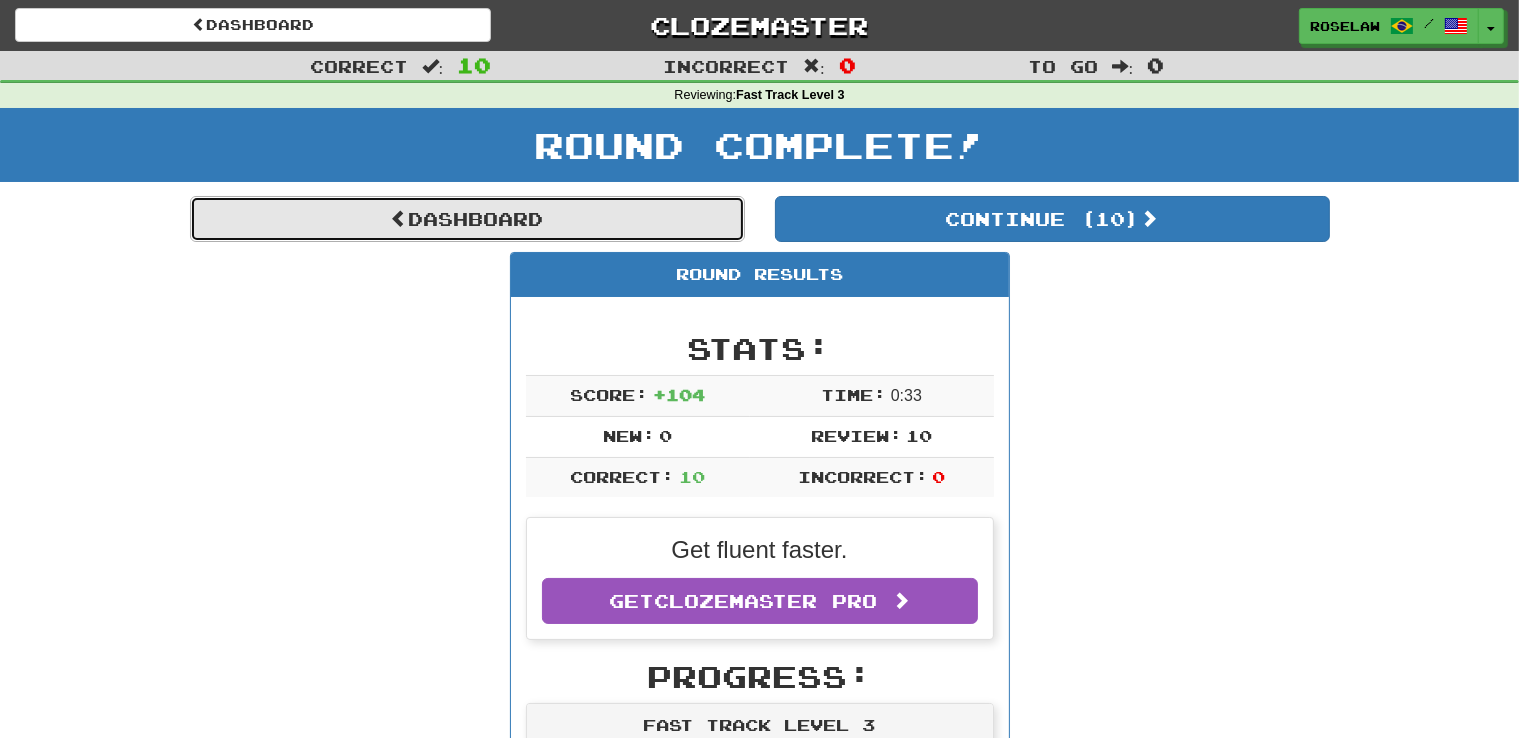 click on "Dashboard" at bounding box center (467, 219) 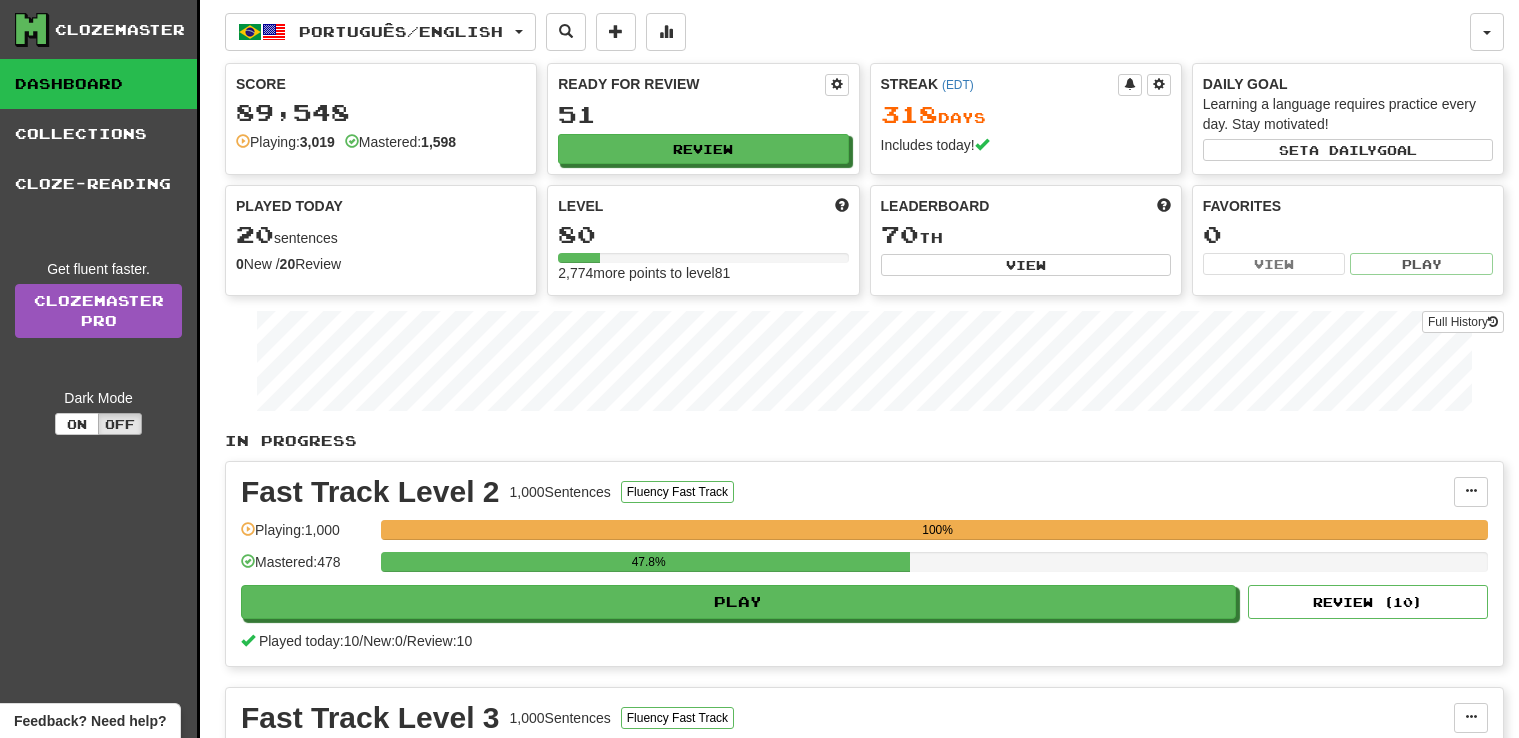 scroll, scrollTop: 0, scrollLeft: 0, axis: both 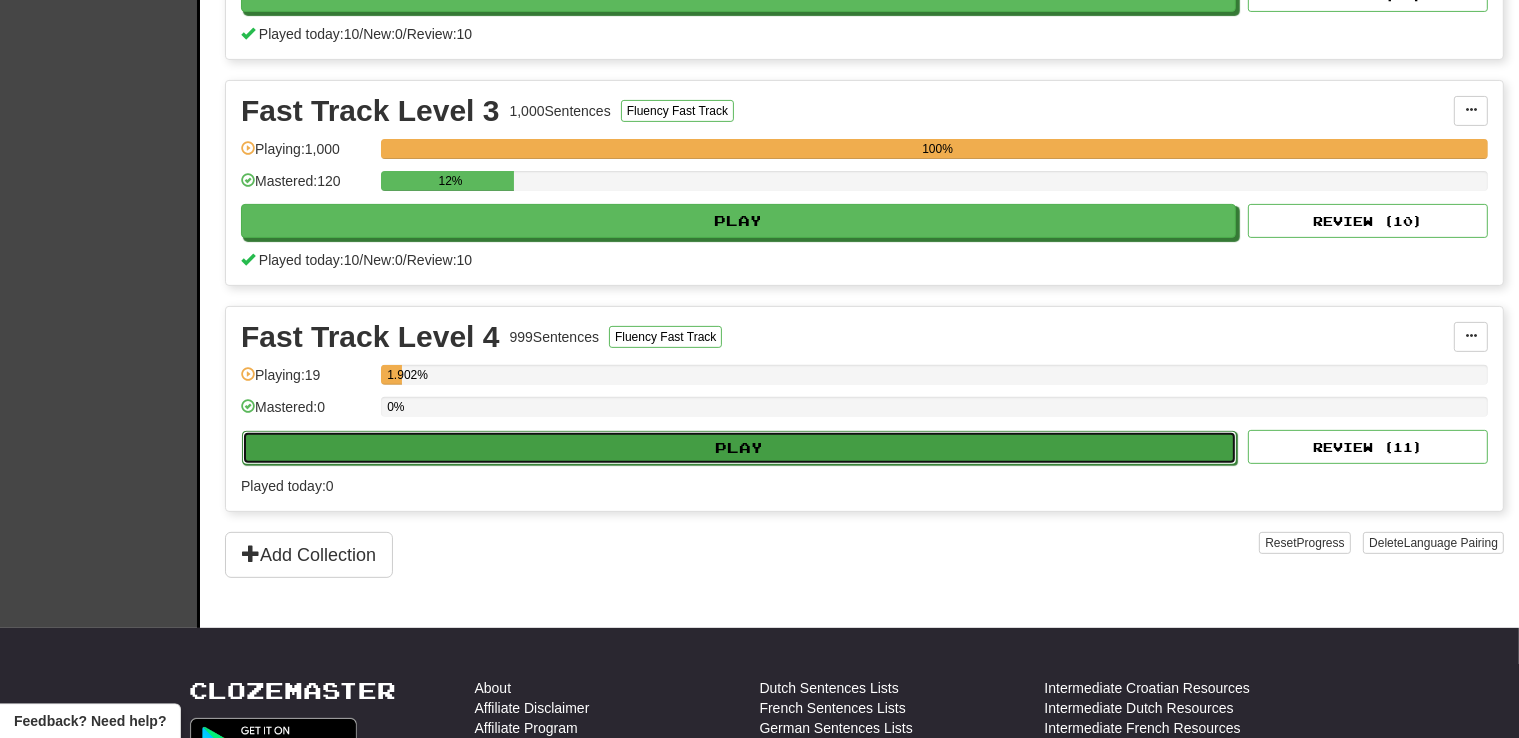 click on "Play" at bounding box center (739, 448) 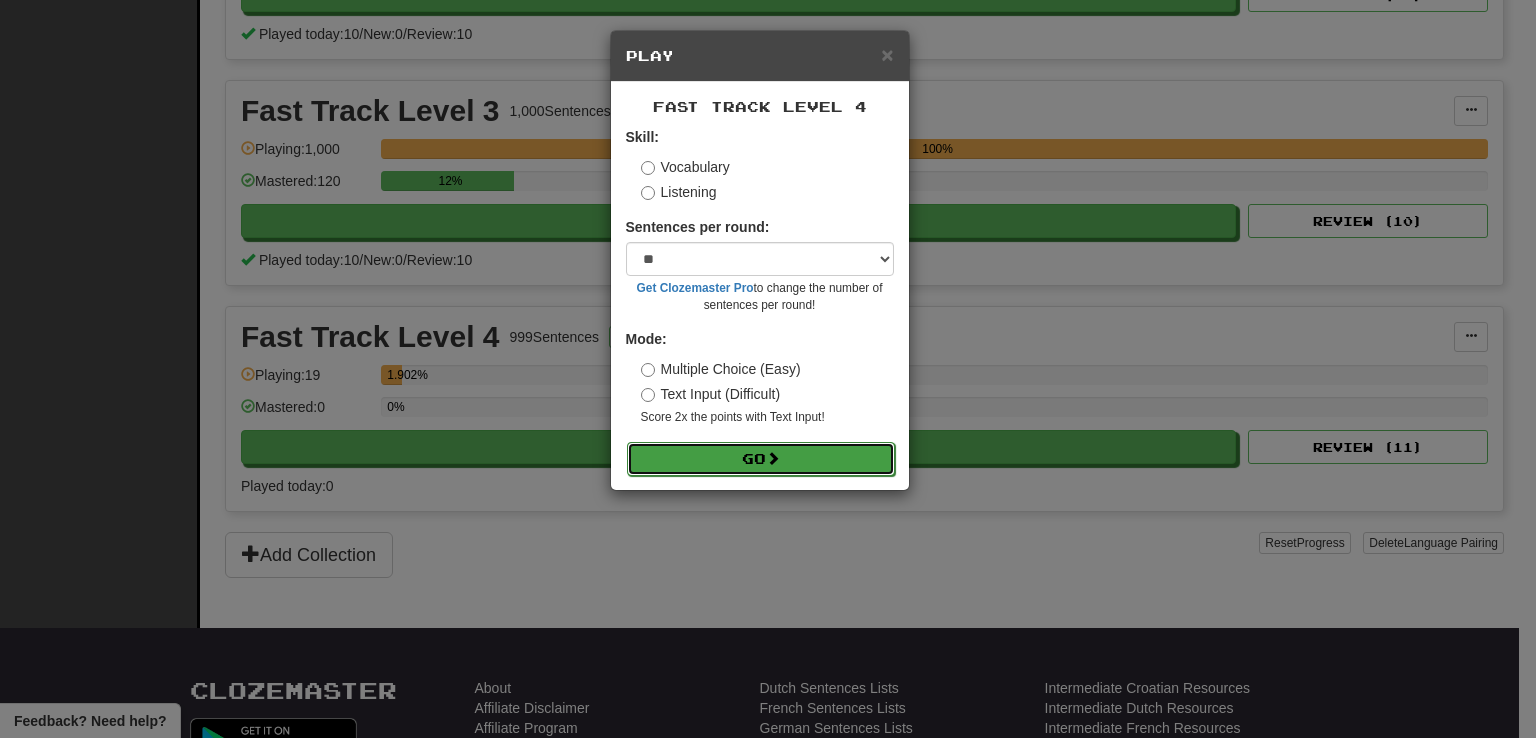 click on "Go" at bounding box center (761, 459) 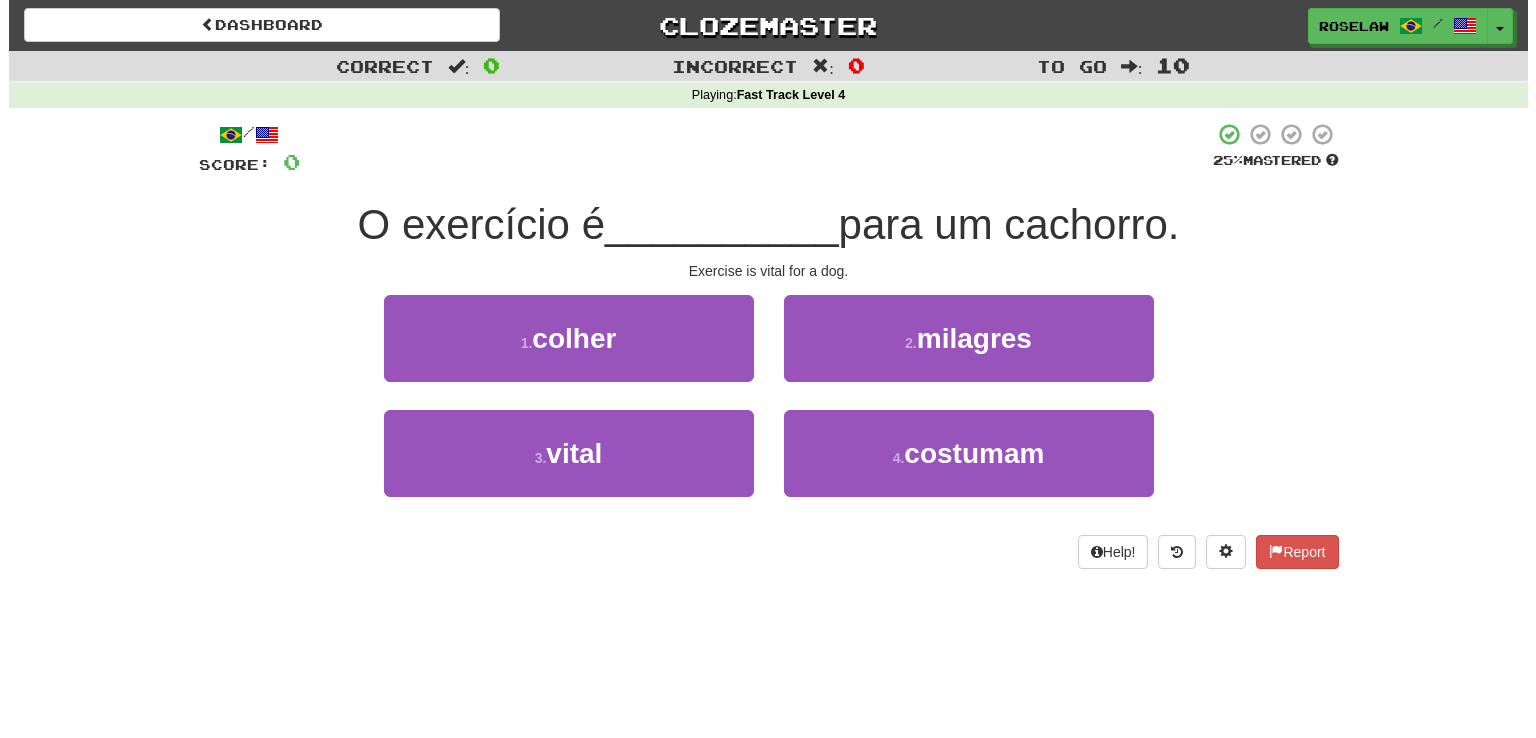 scroll, scrollTop: 0, scrollLeft: 0, axis: both 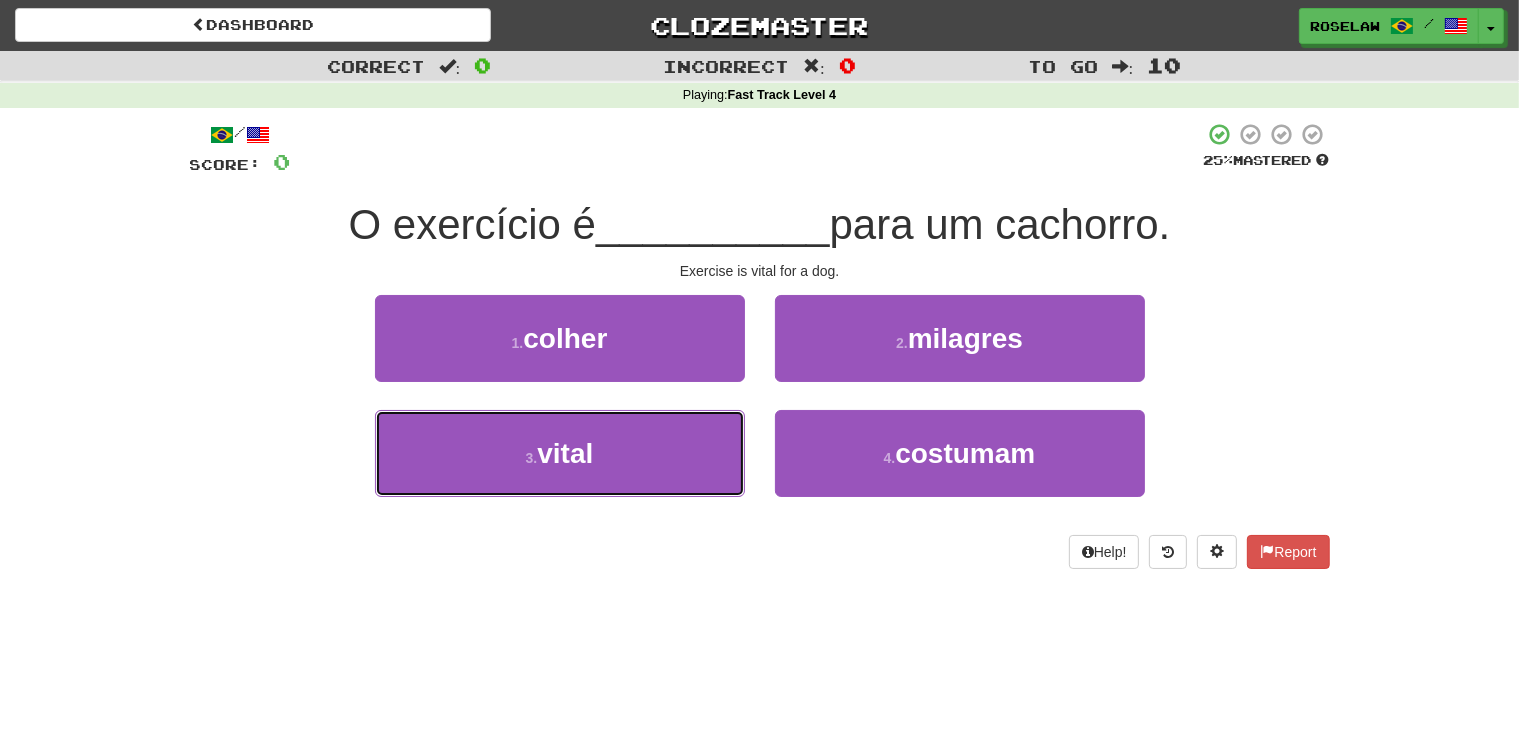 click on "3 .  vital" at bounding box center [560, 453] 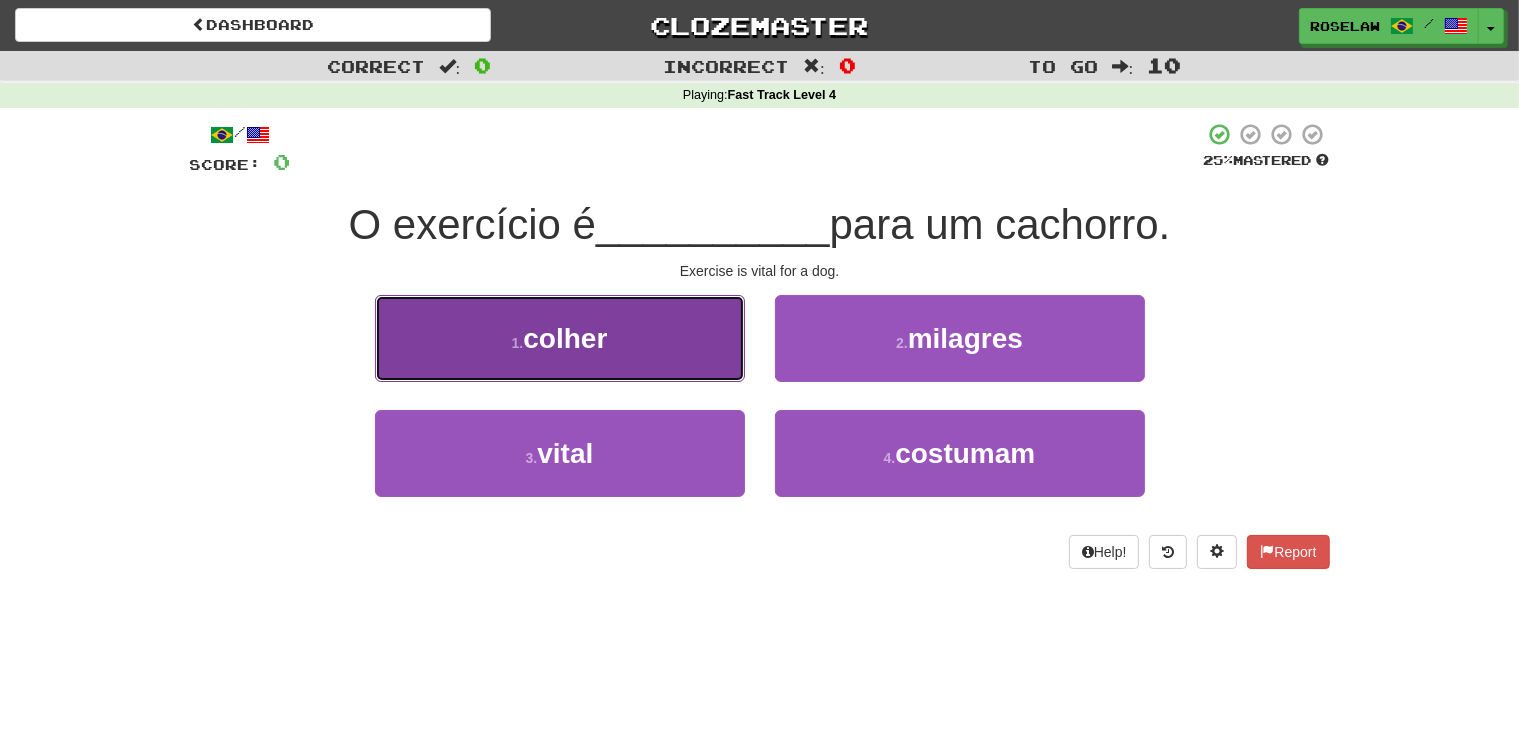click on "1 .  colher" at bounding box center (560, 338) 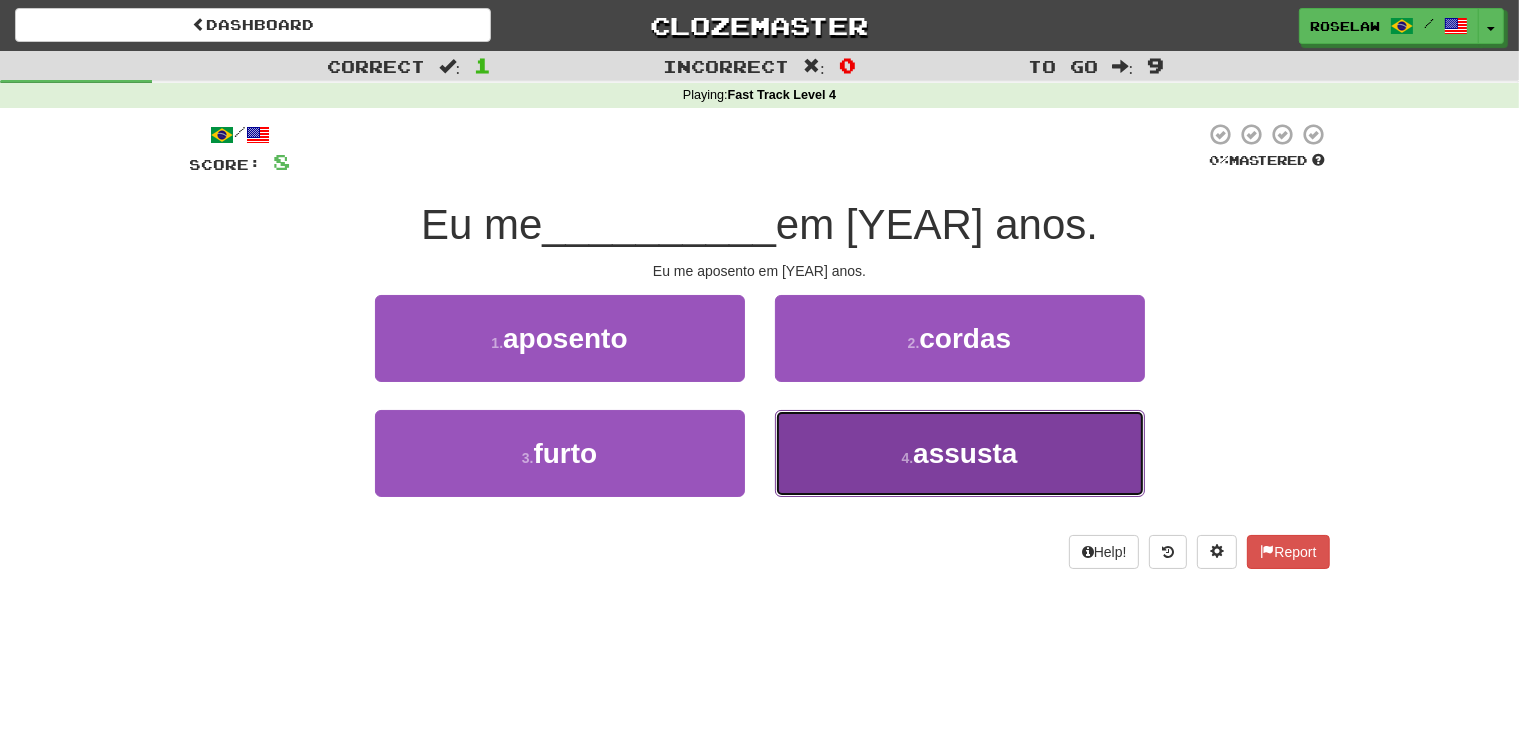 click on "4 .  assusta" at bounding box center (960, 453) 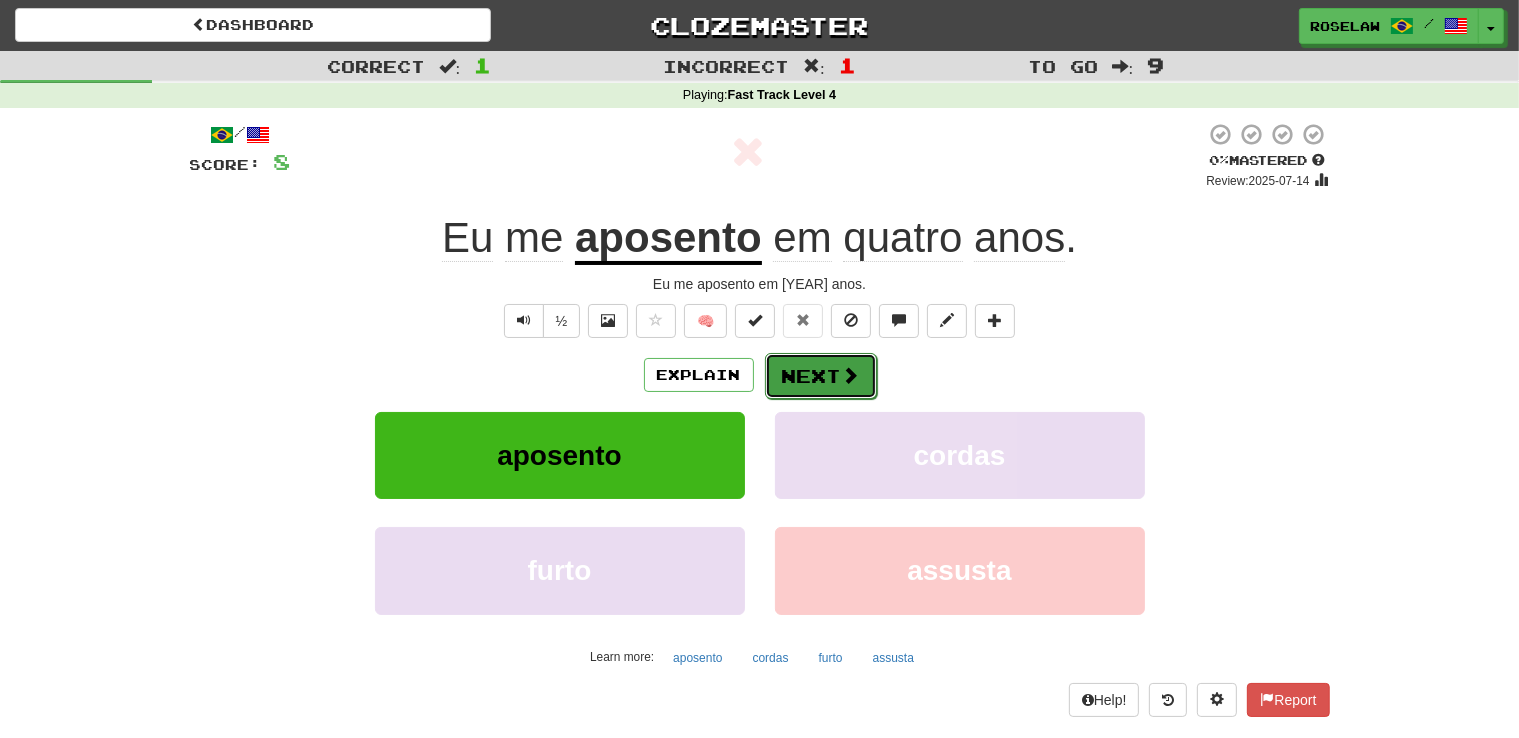 click on "Next" at bounding box center (821, 376) 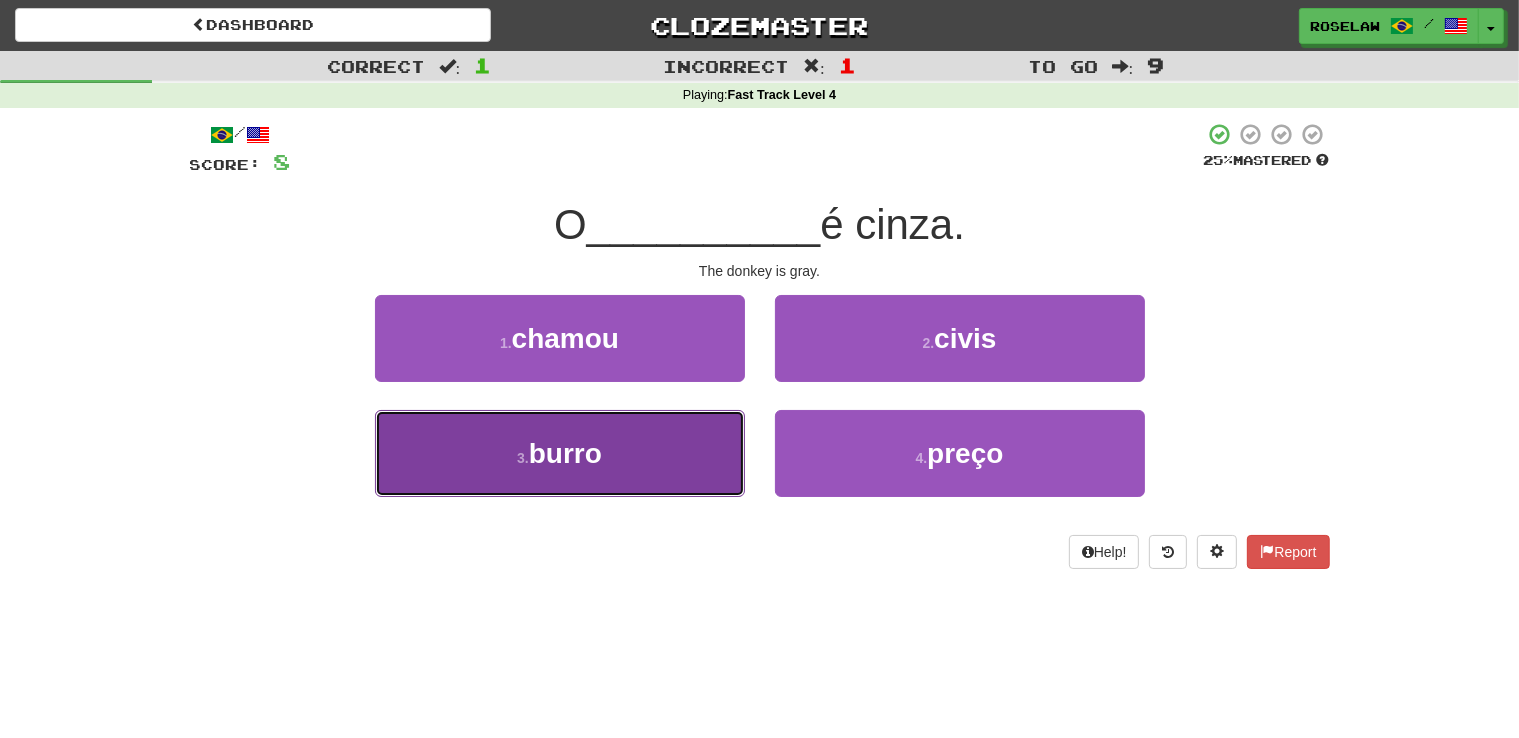 click on "3 .  burro" at bounding box center (560, 453) 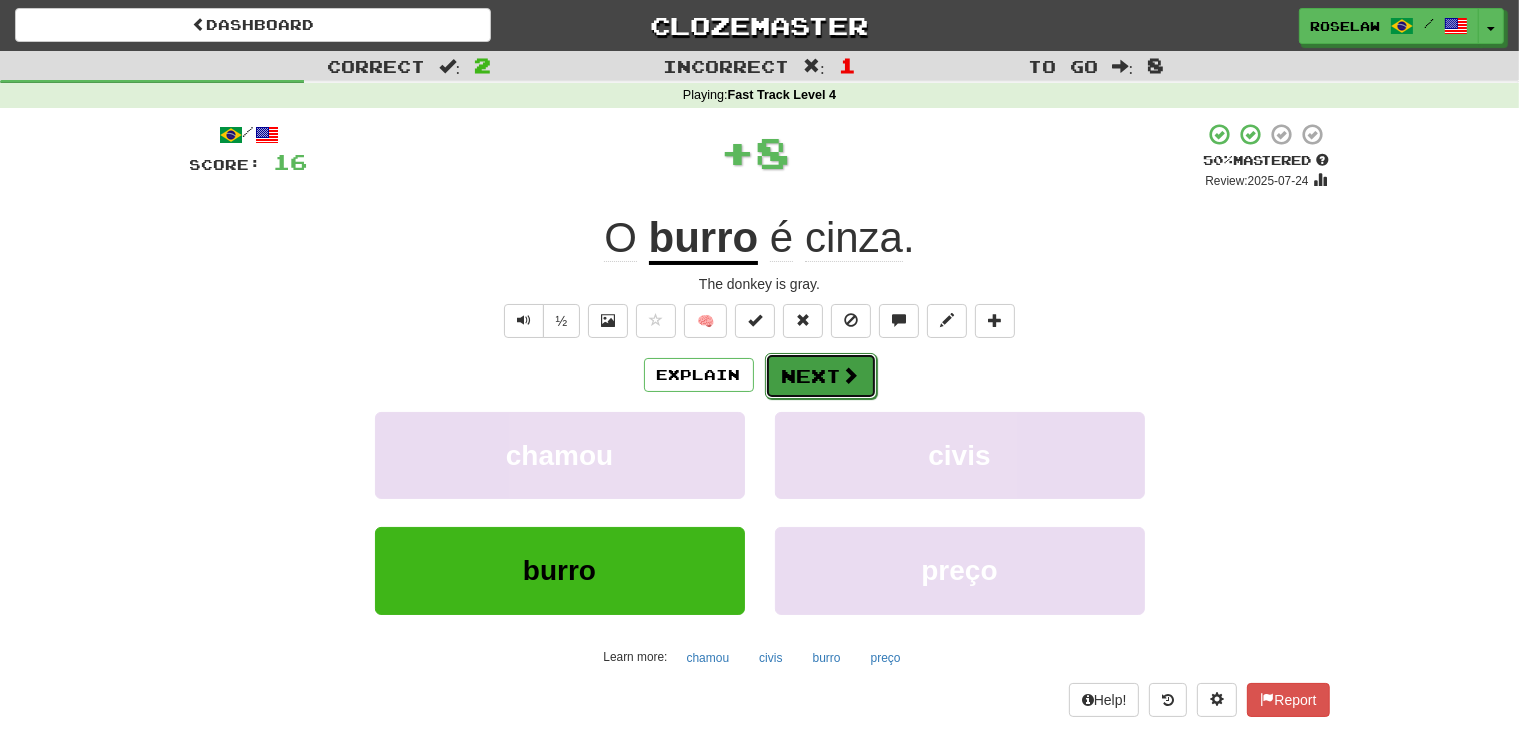 click on "Next" at bounding box center [821, 376] 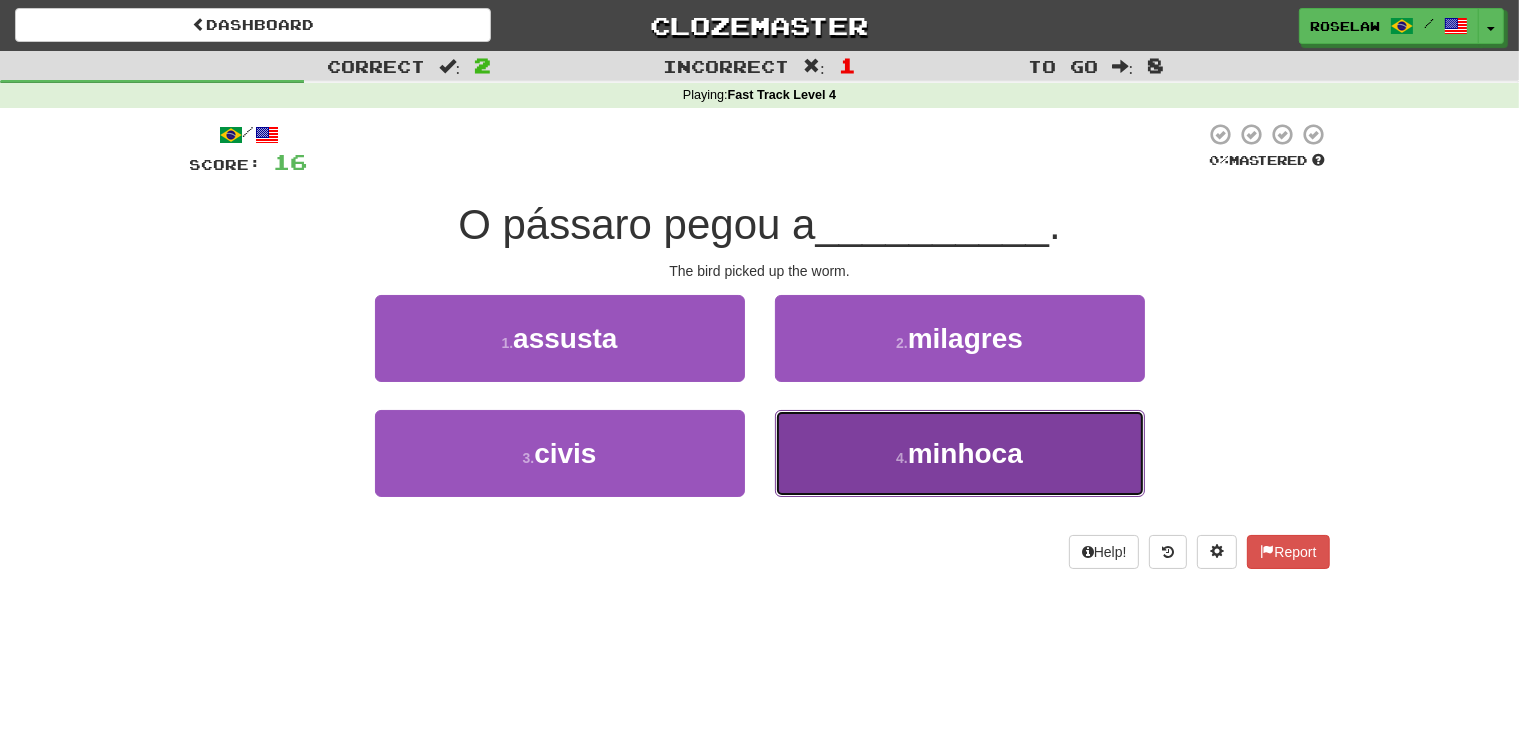 click on "4 .  minhoca" at bounding box center (960, 453) 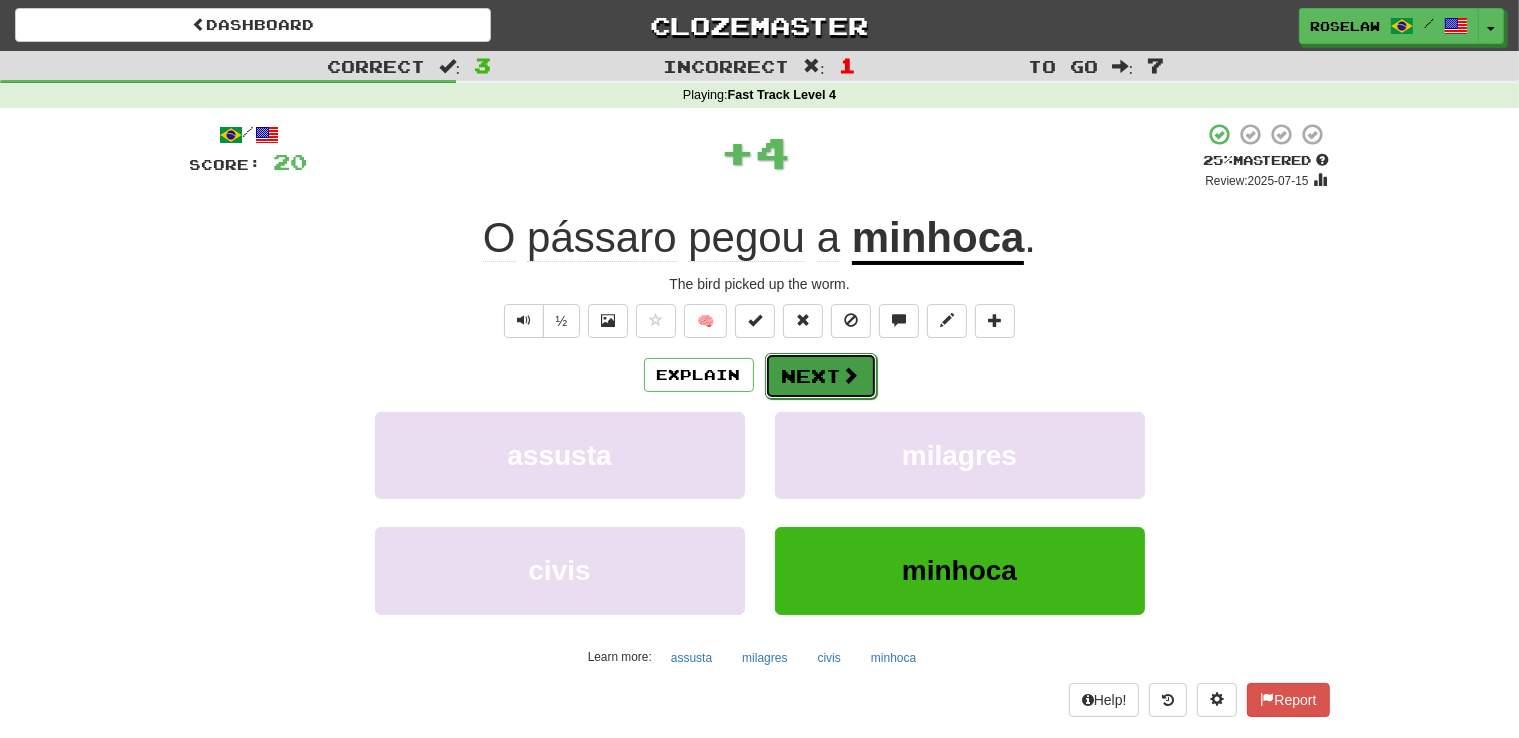 click at bounding box center [851, 375] 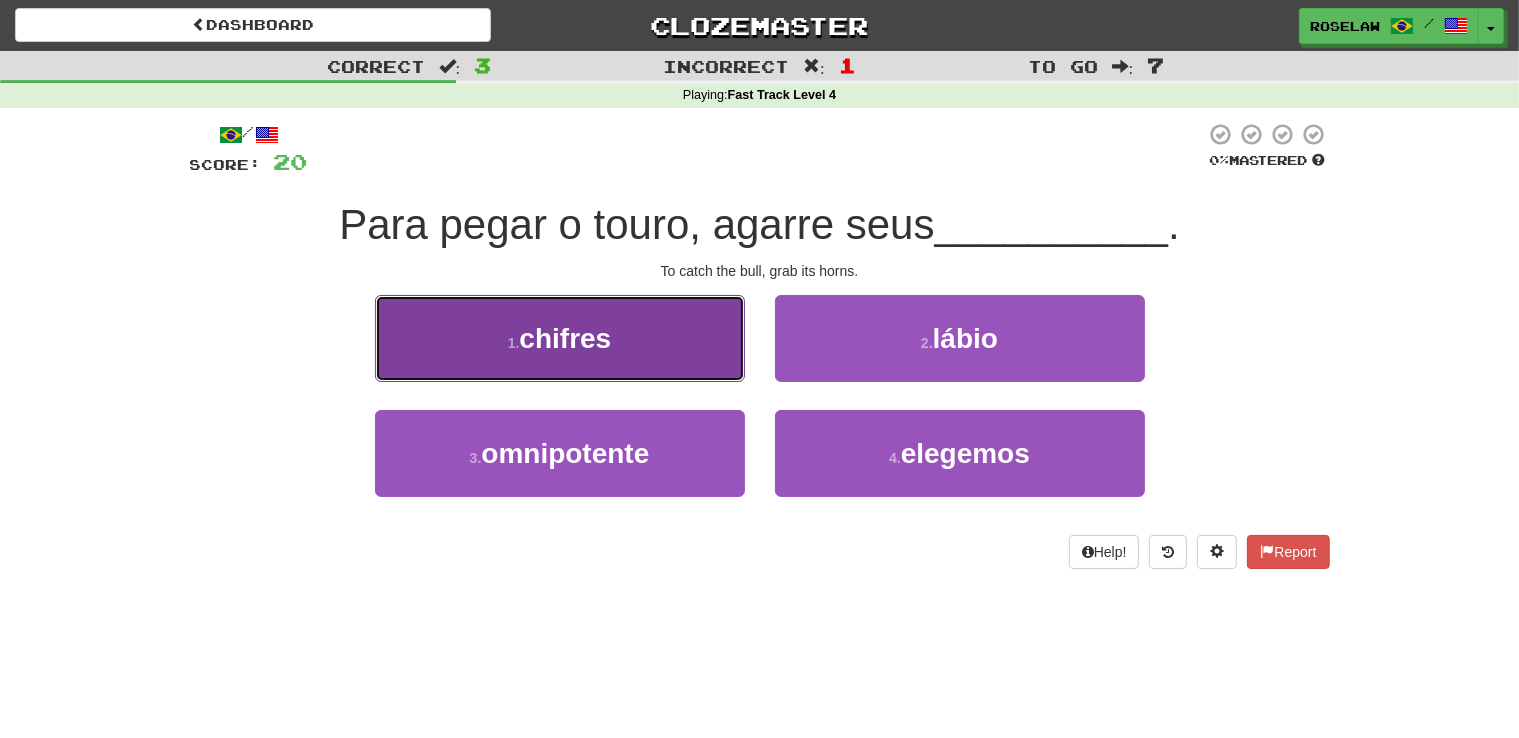 click on "1 .  chifres" at bounding box center (560, 338) 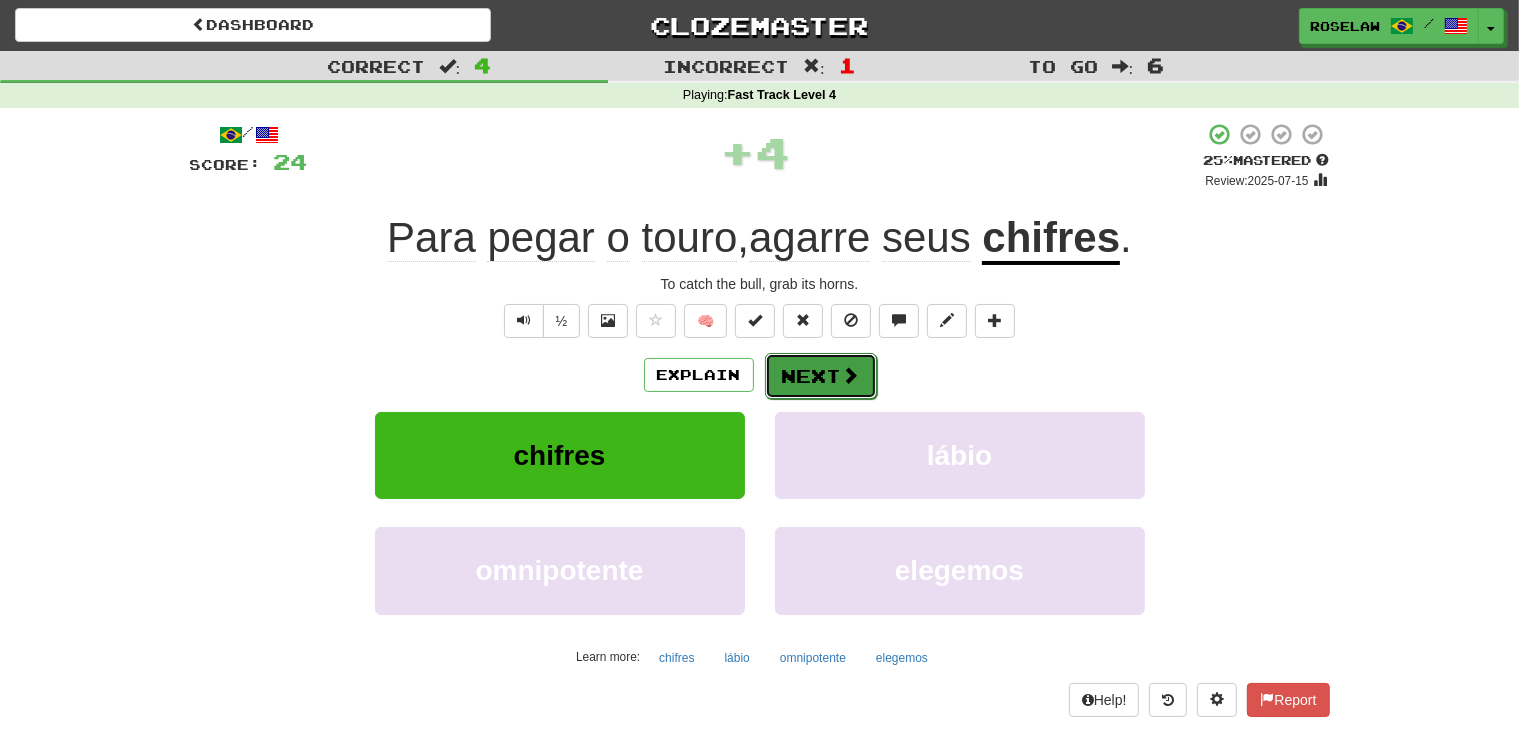 click on "Next" at bounding box center (821, 376) 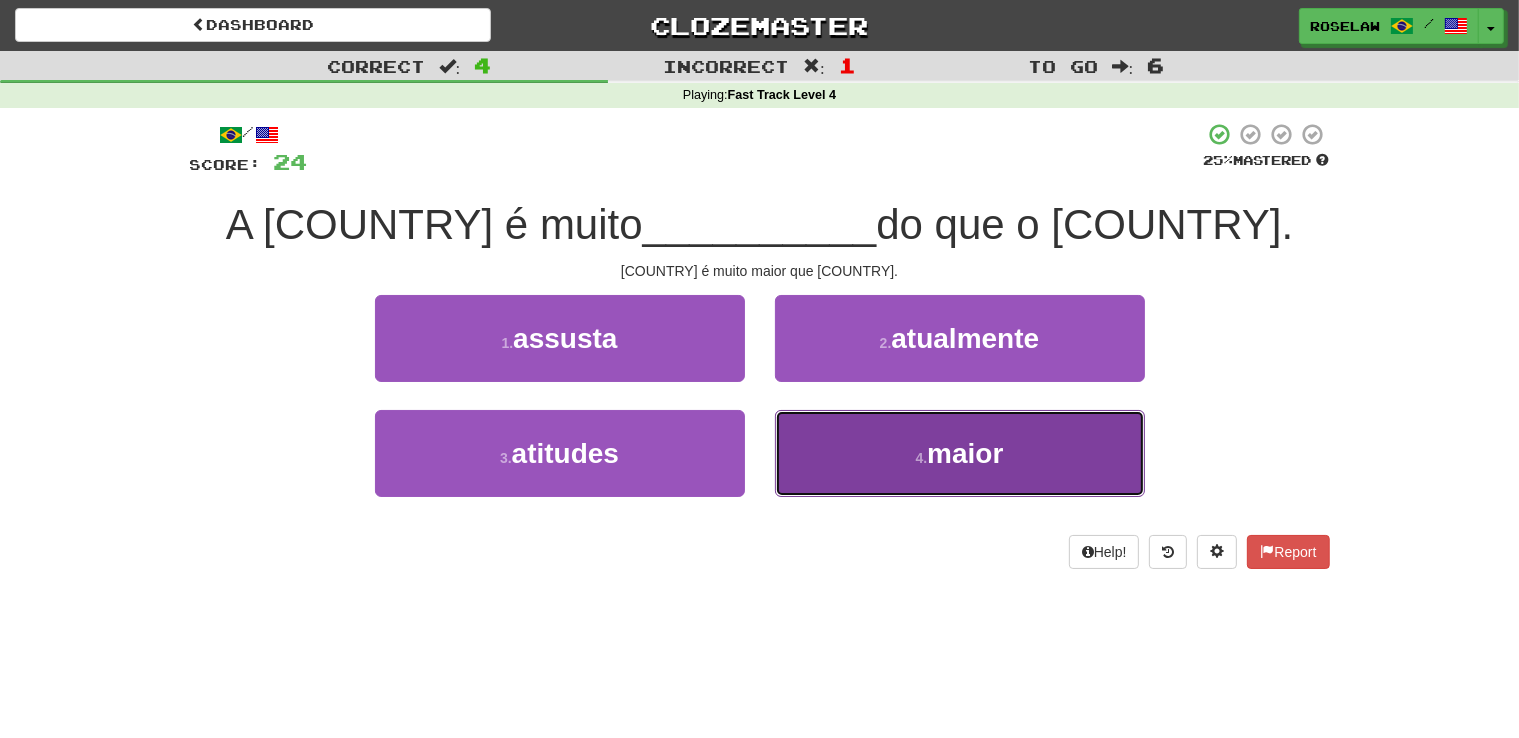 click on "4 .  maior" at bounding box center [960, 453] 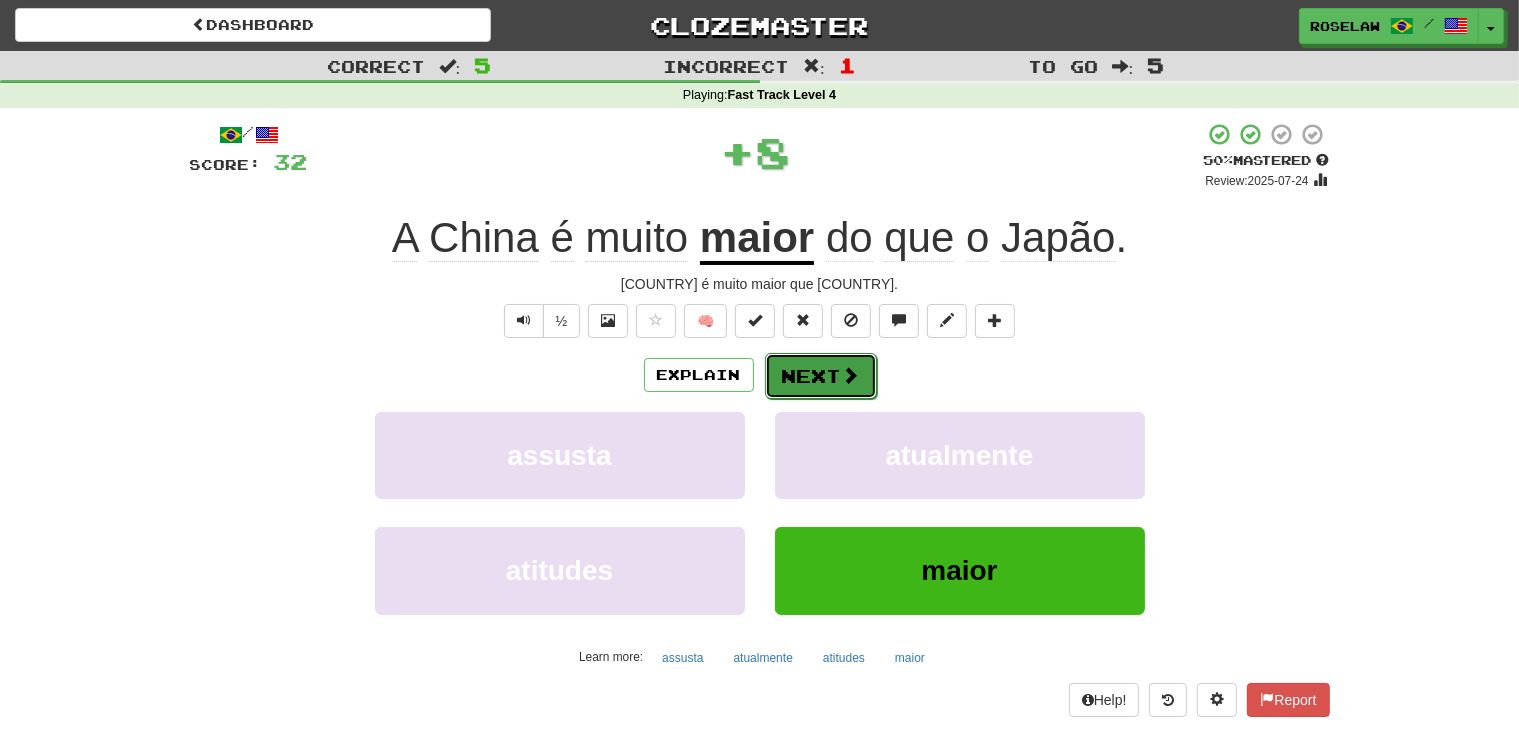 click at bounding box center [851, 375] 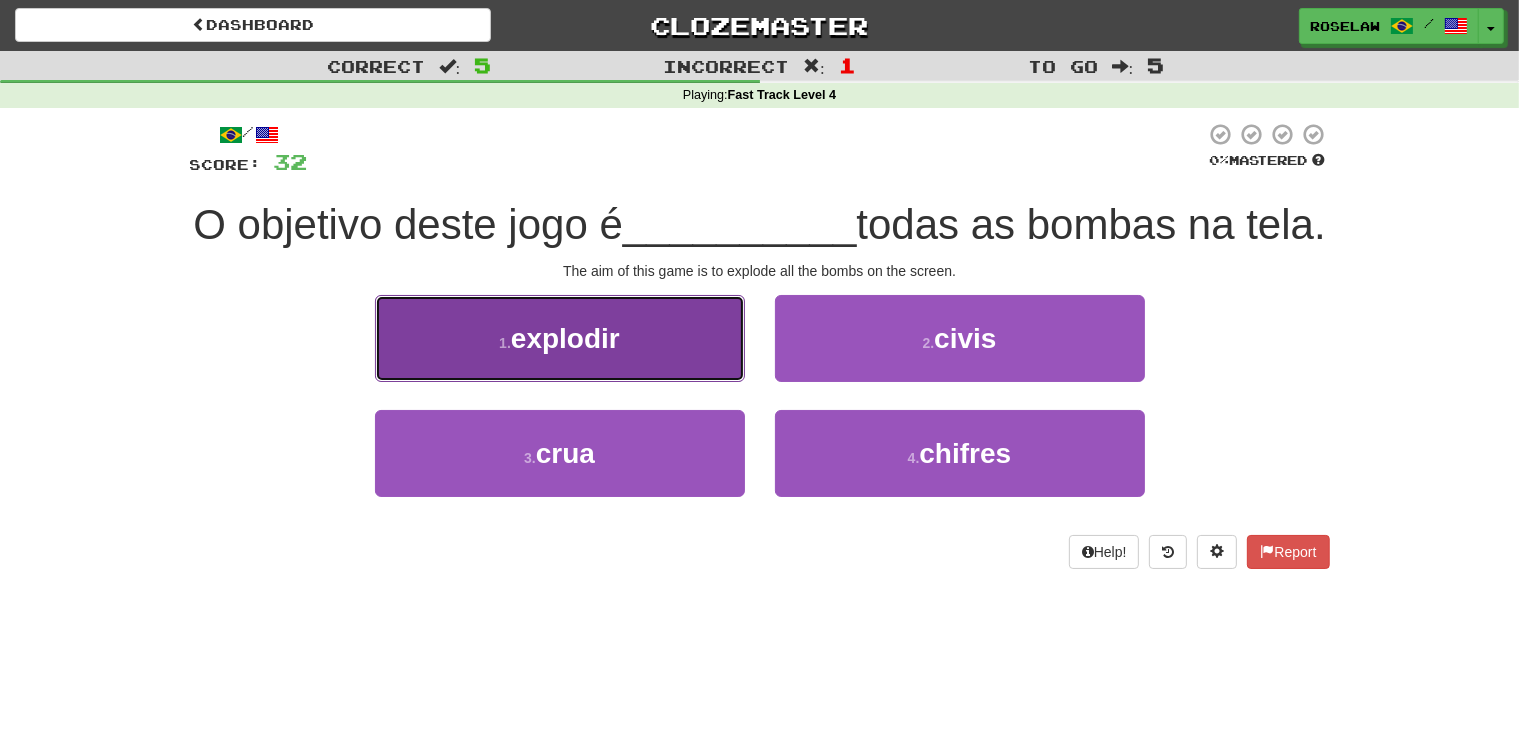 click on "1 .  explodir" at bounding box center [560, 338] 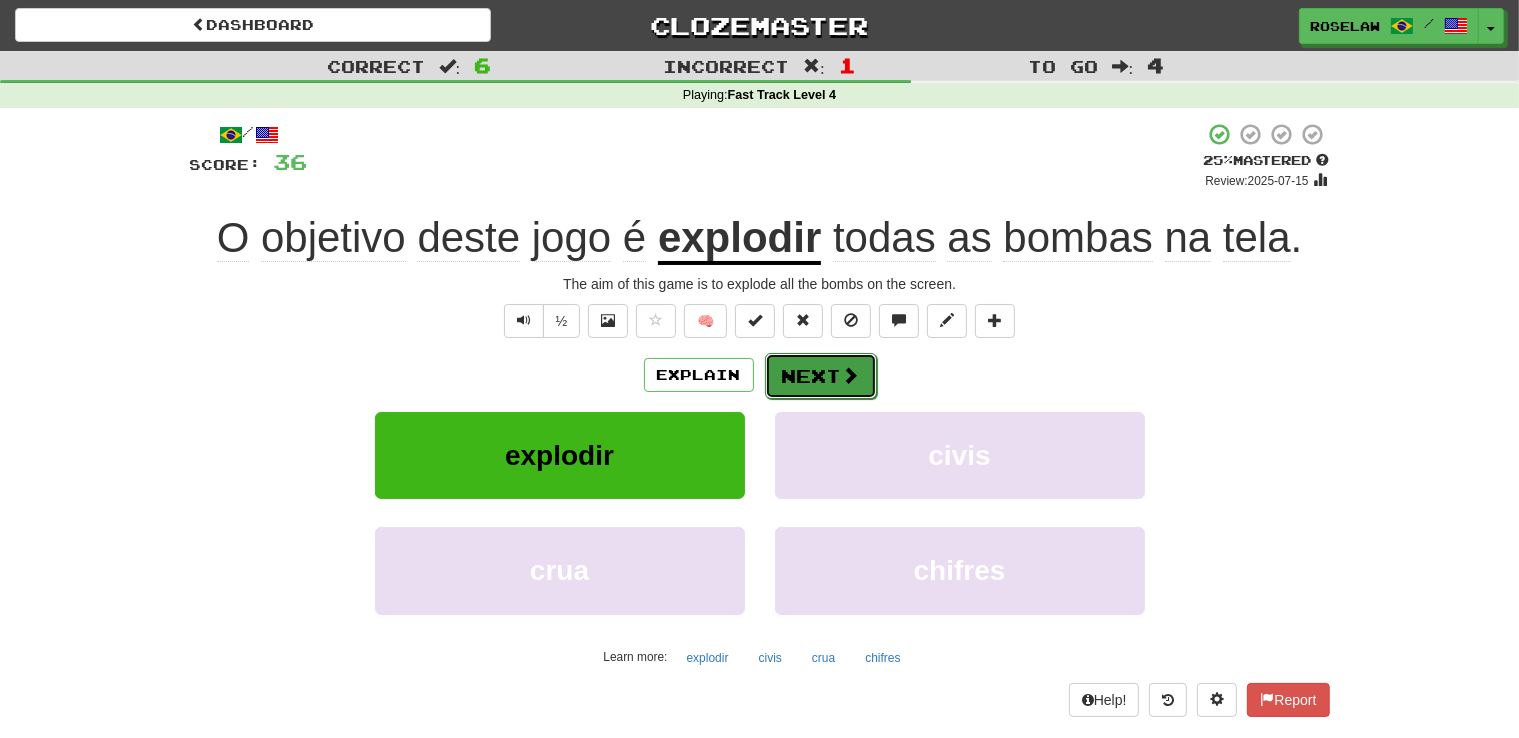 click on "Next" at bounding box center (821, 376) 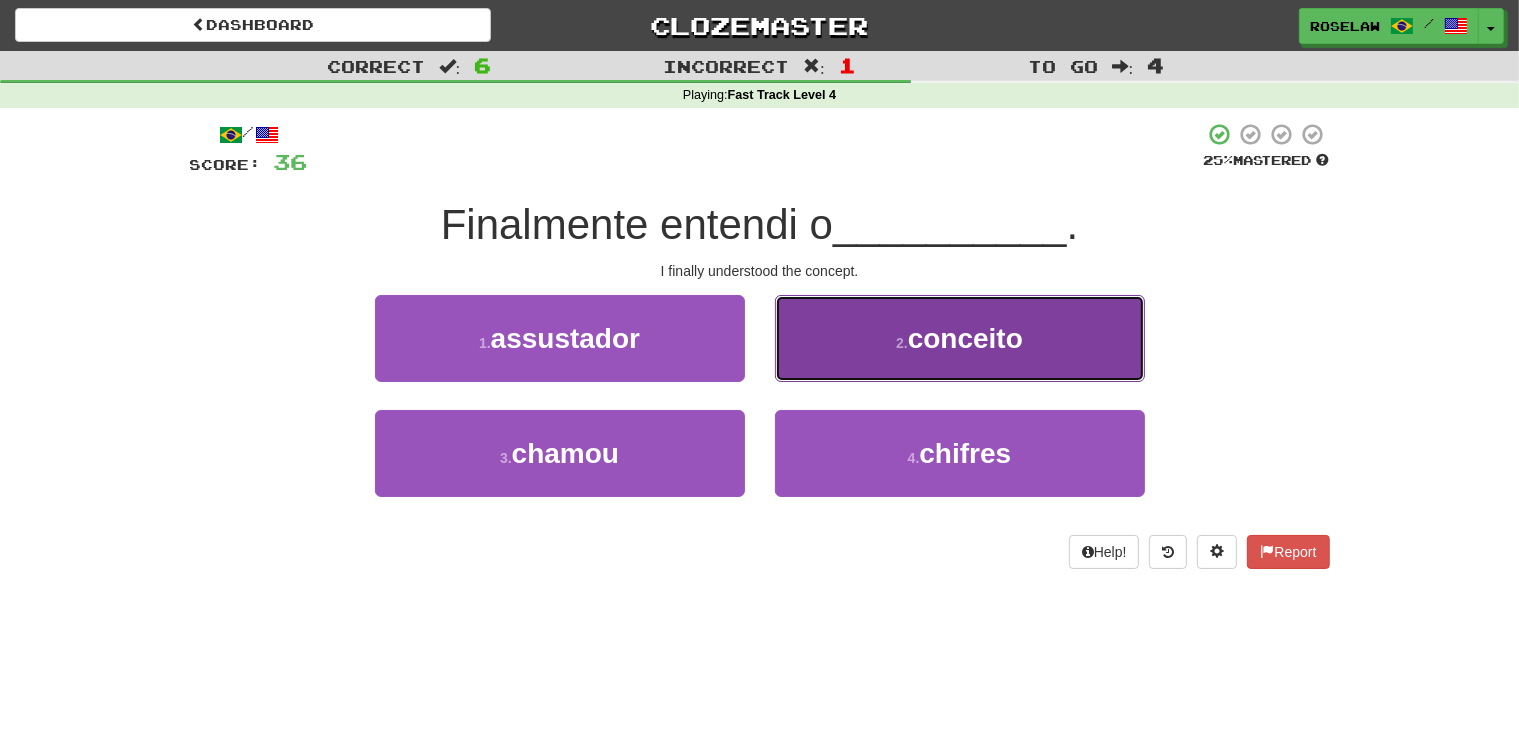 click on "2 .  conceito" at bounding box center (960, 338) 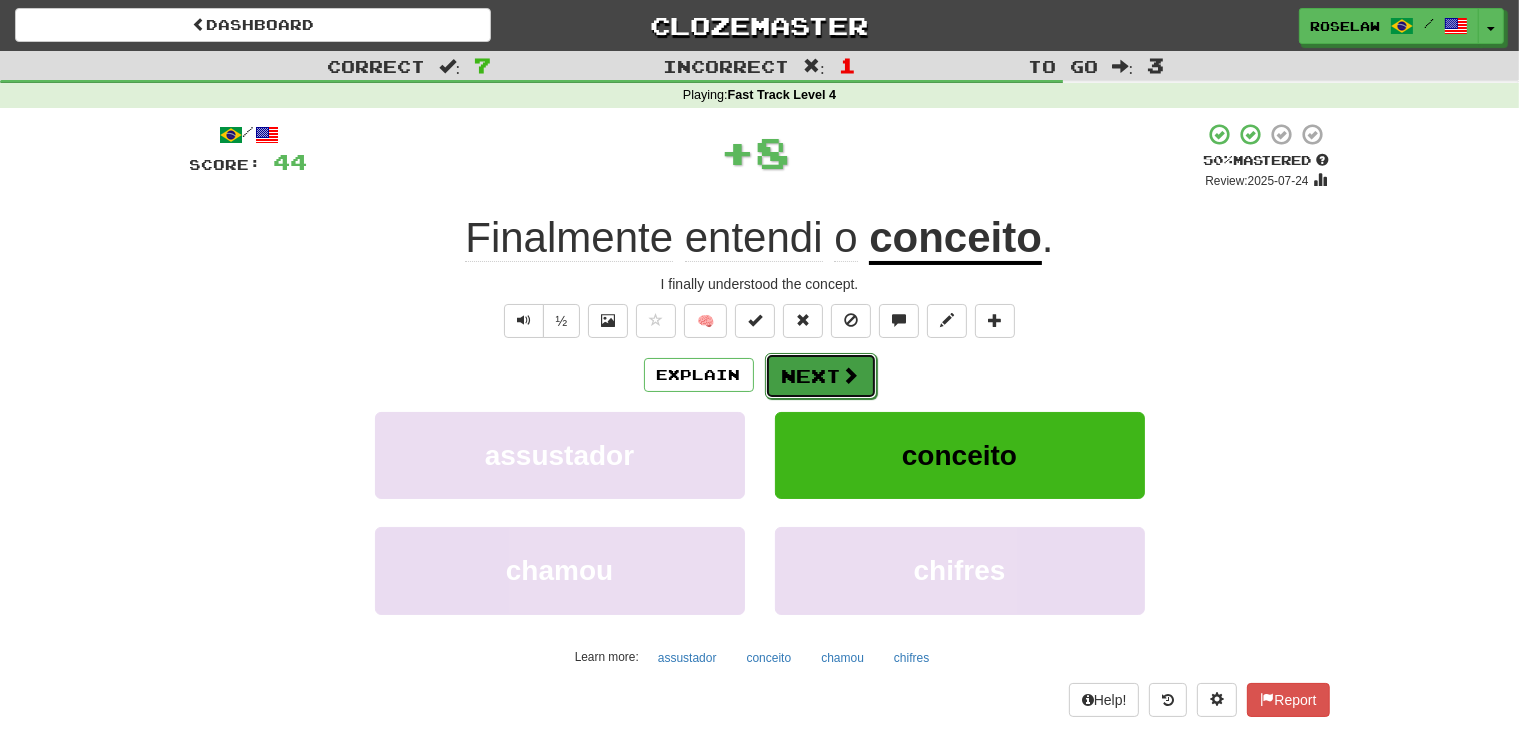 click on "Next" at bounding box center (821, 376) 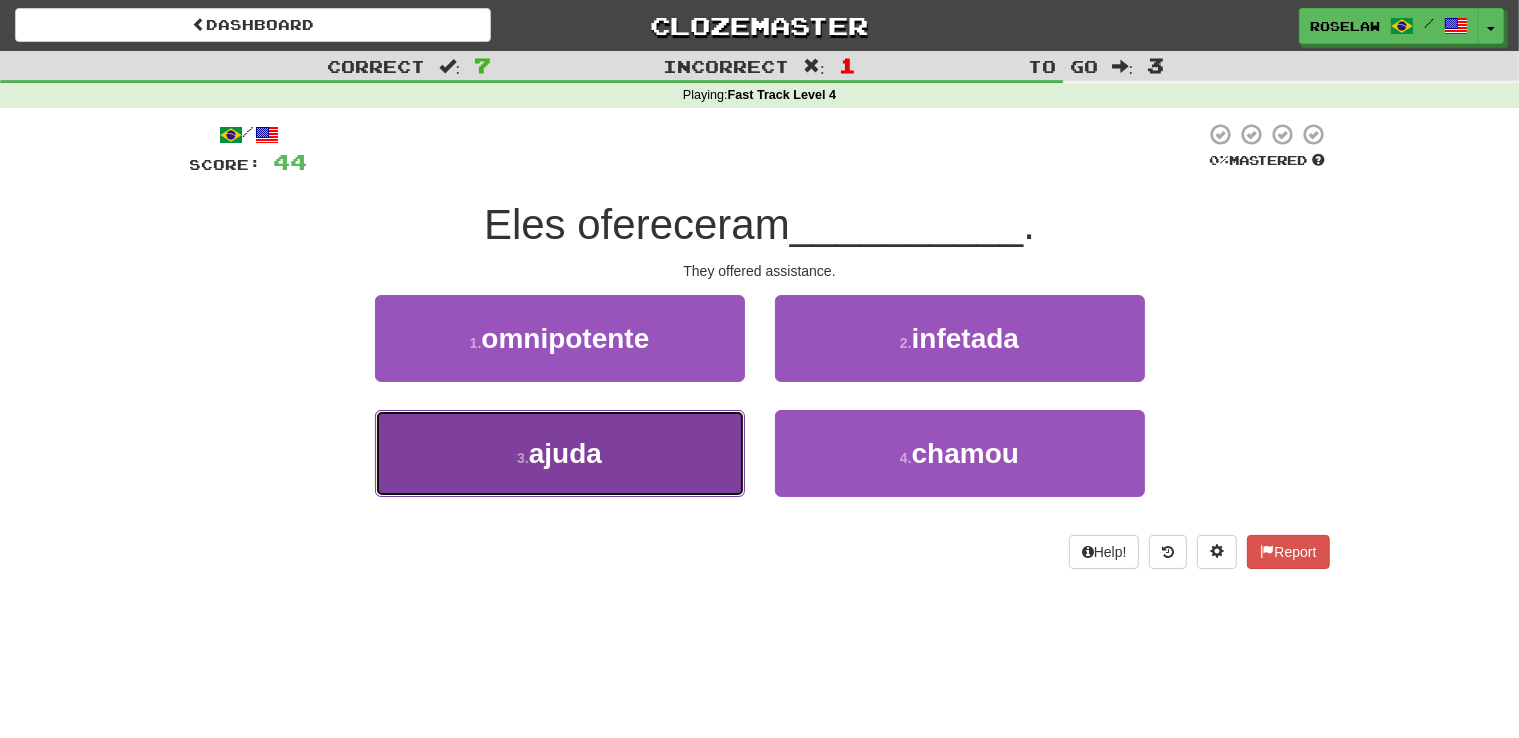 click on "3 .  ajuda" at bounding box center (560, 453) 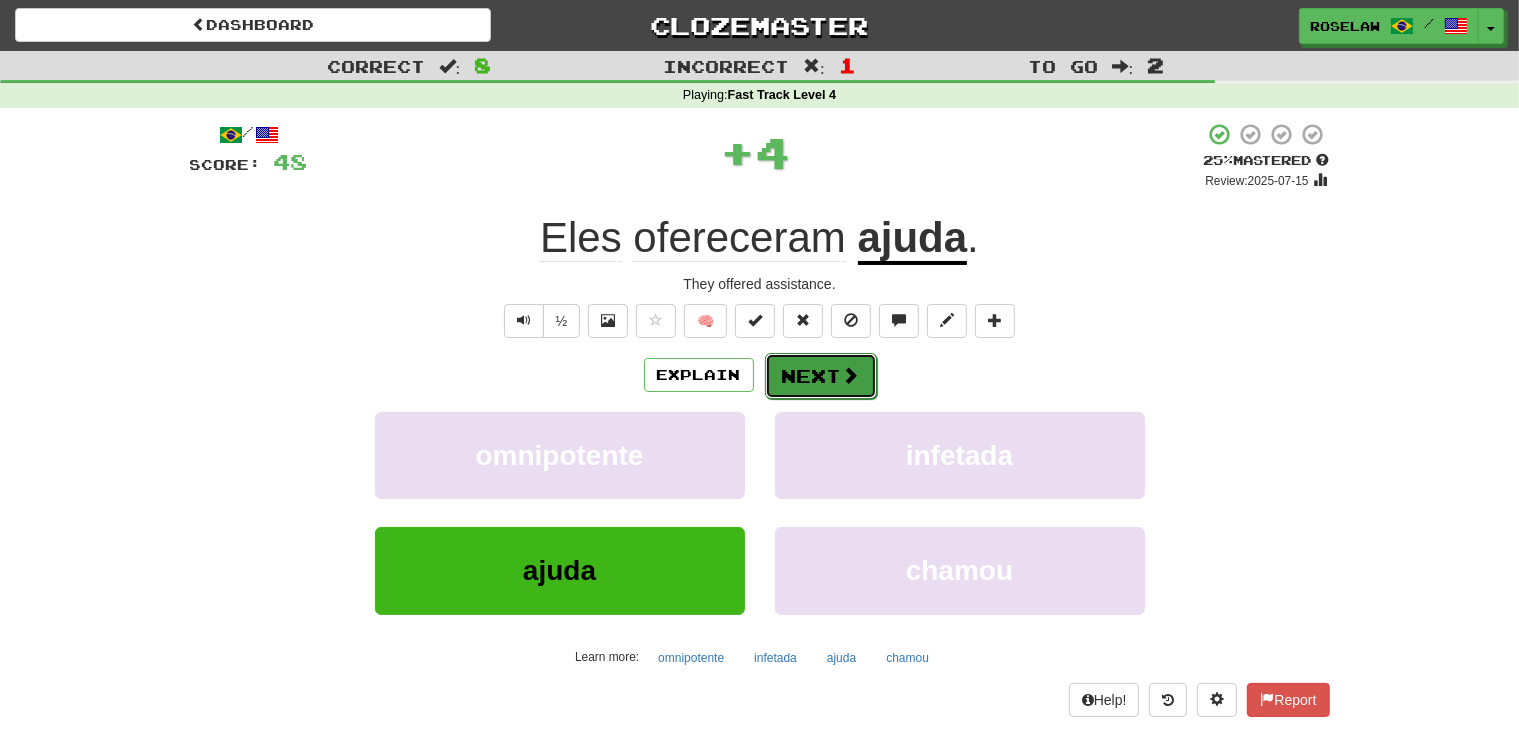 click on "Next" at bounding box center [821, 376] 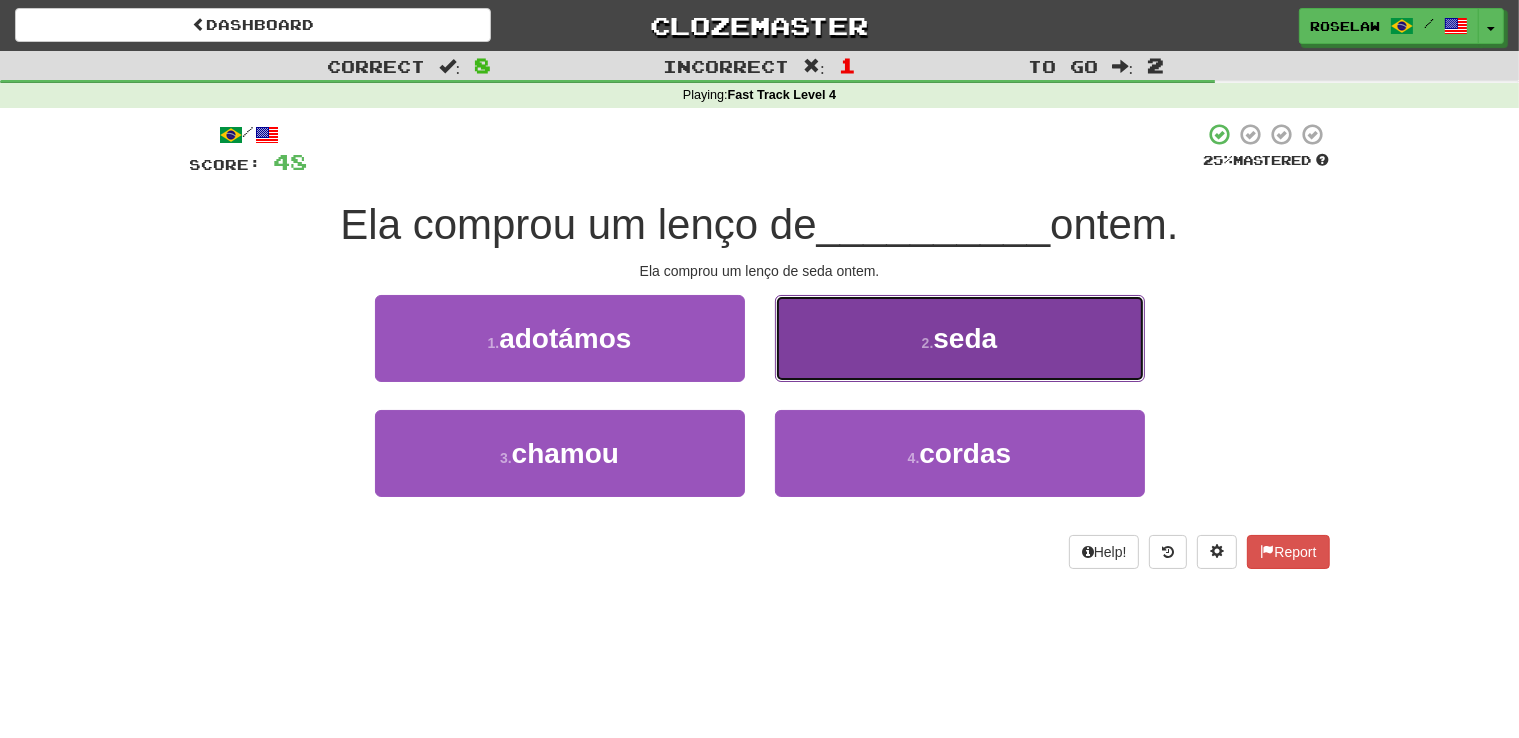 click on "2 .  seda" at bounding box center [960, 338] 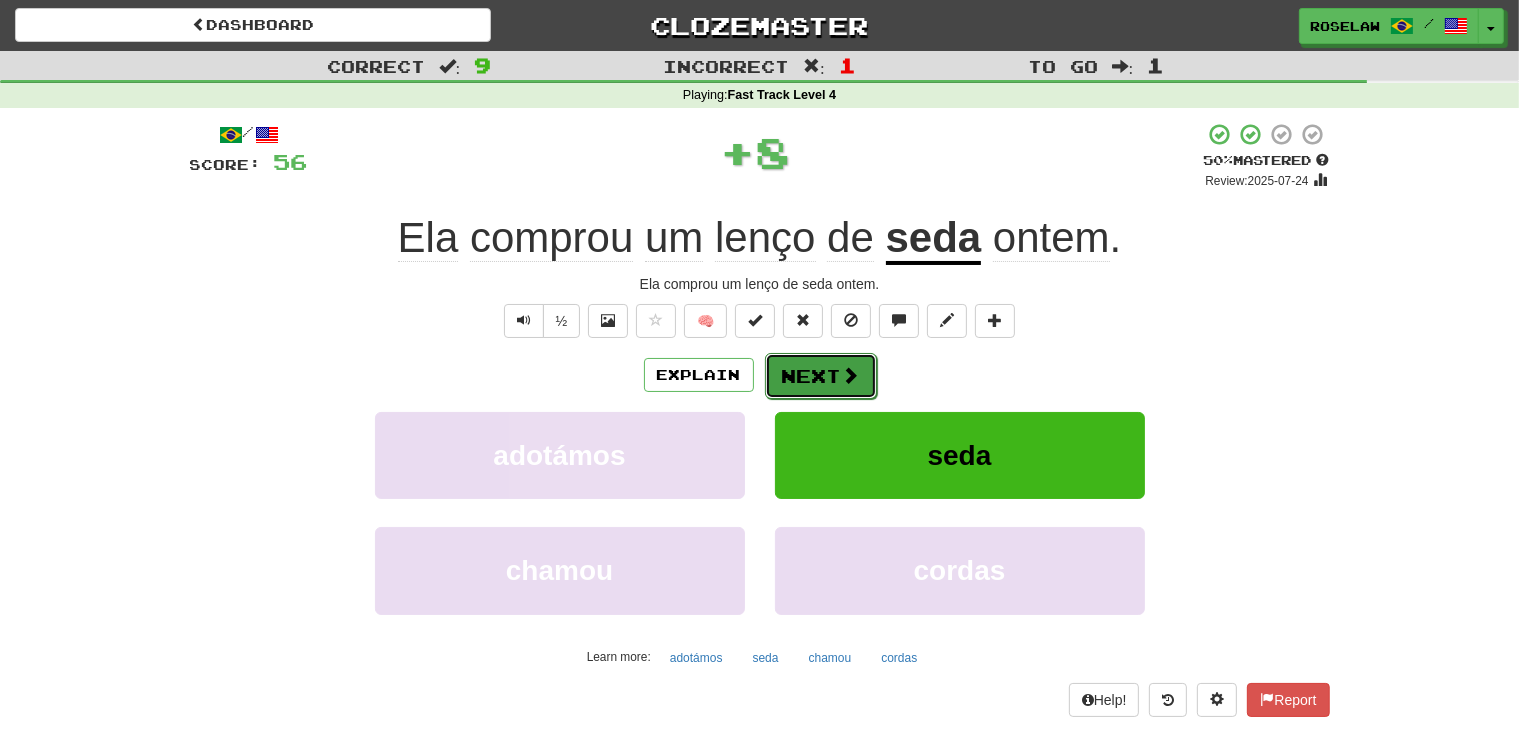click on "Next" at bounding box center (821, 376) 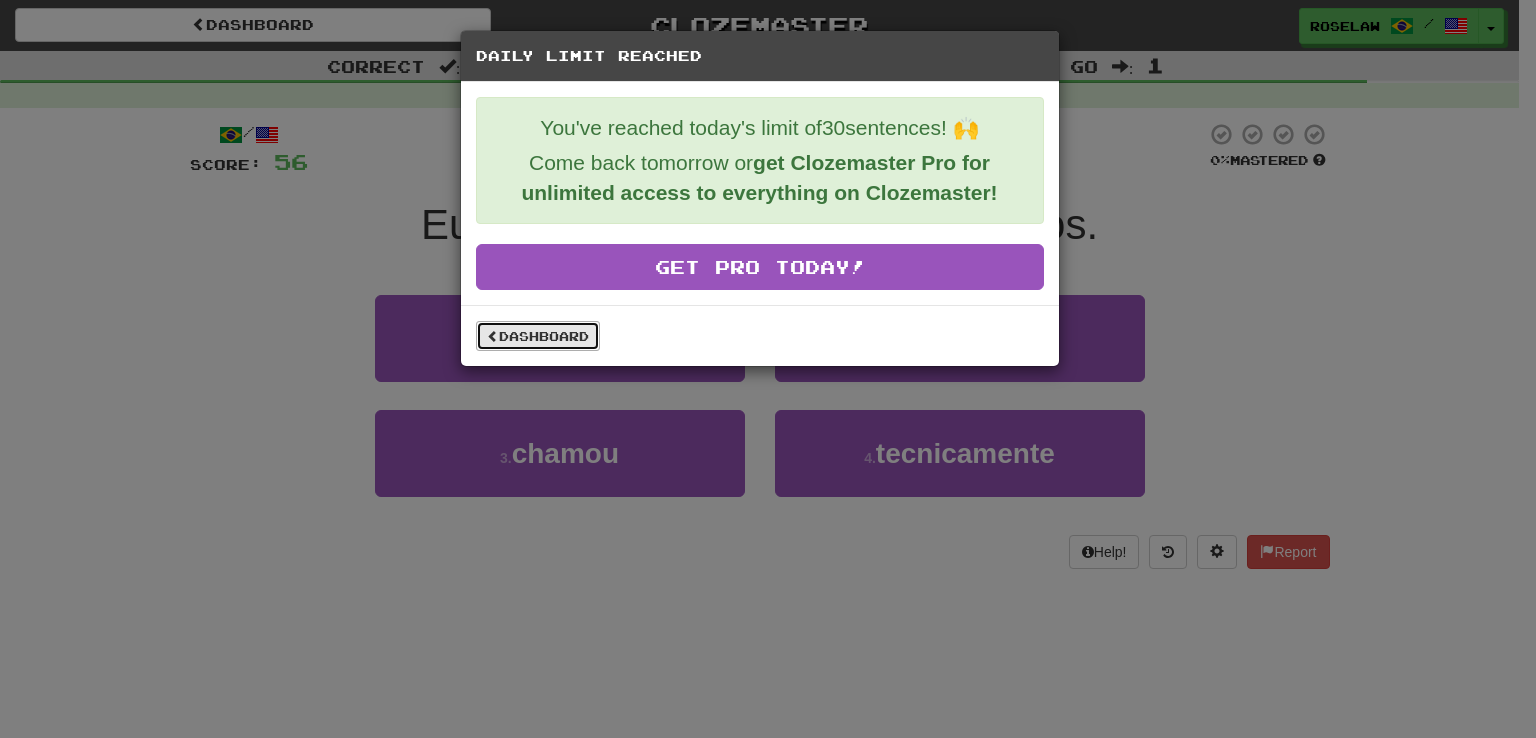 click on "Dashboard" at bounding box center (538, 336) 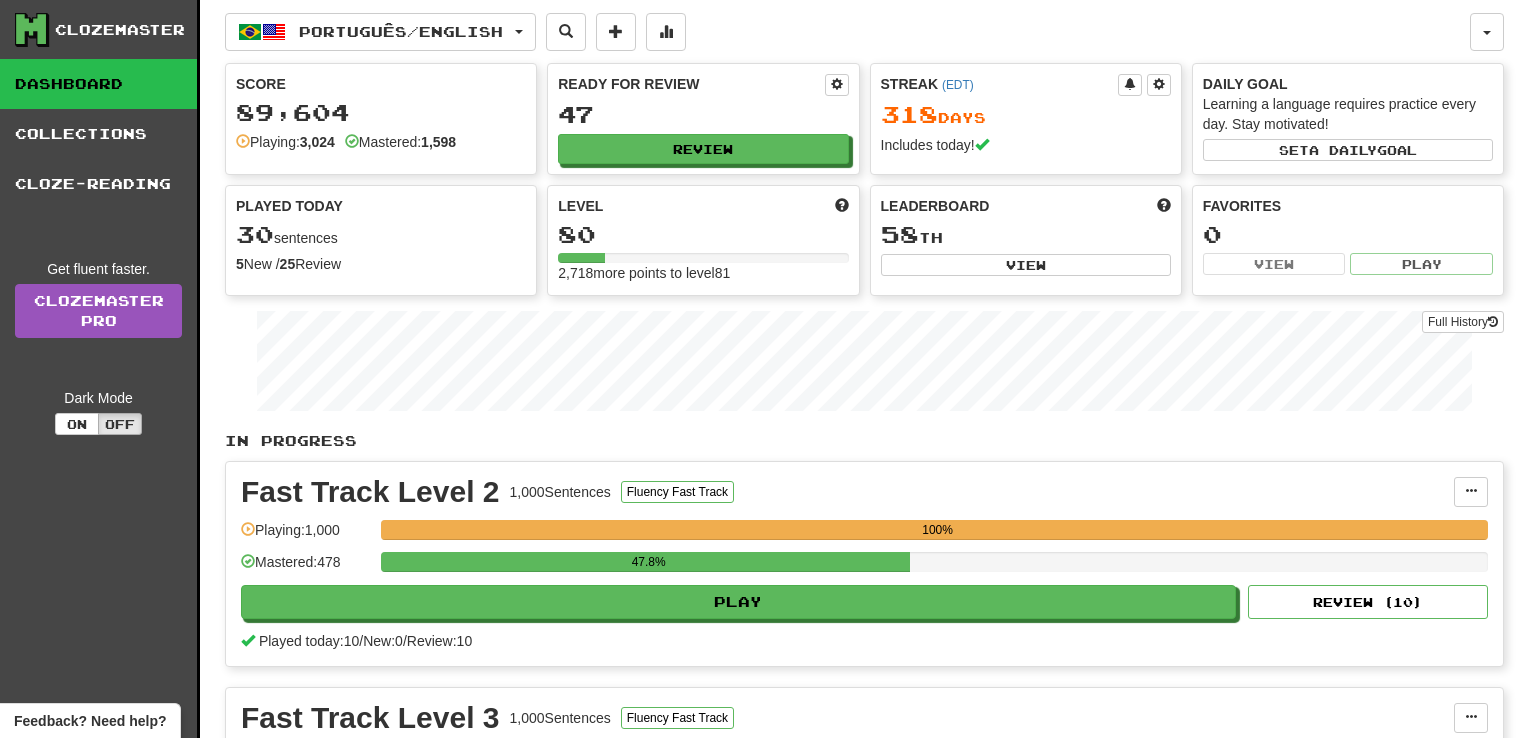 scroll, scrollTop: 0, scrollLeft: 0, axis: both 